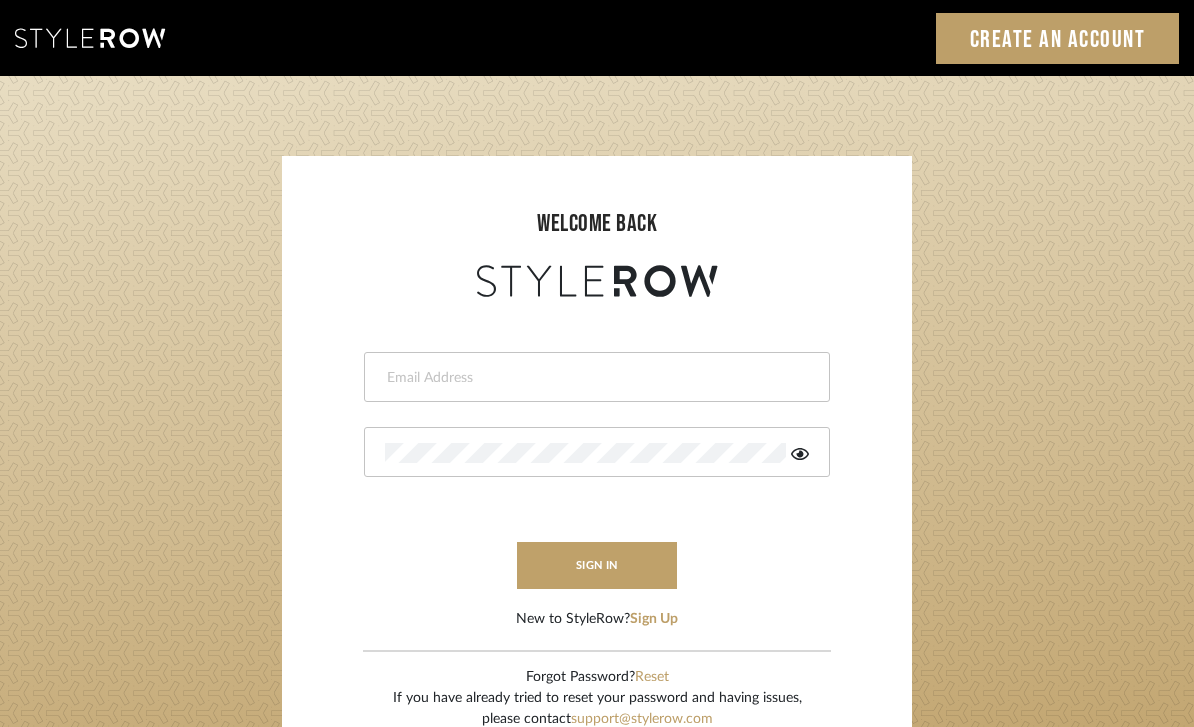 scroll, scrollTop: 190, scrollLeft: 0, axis: vertical 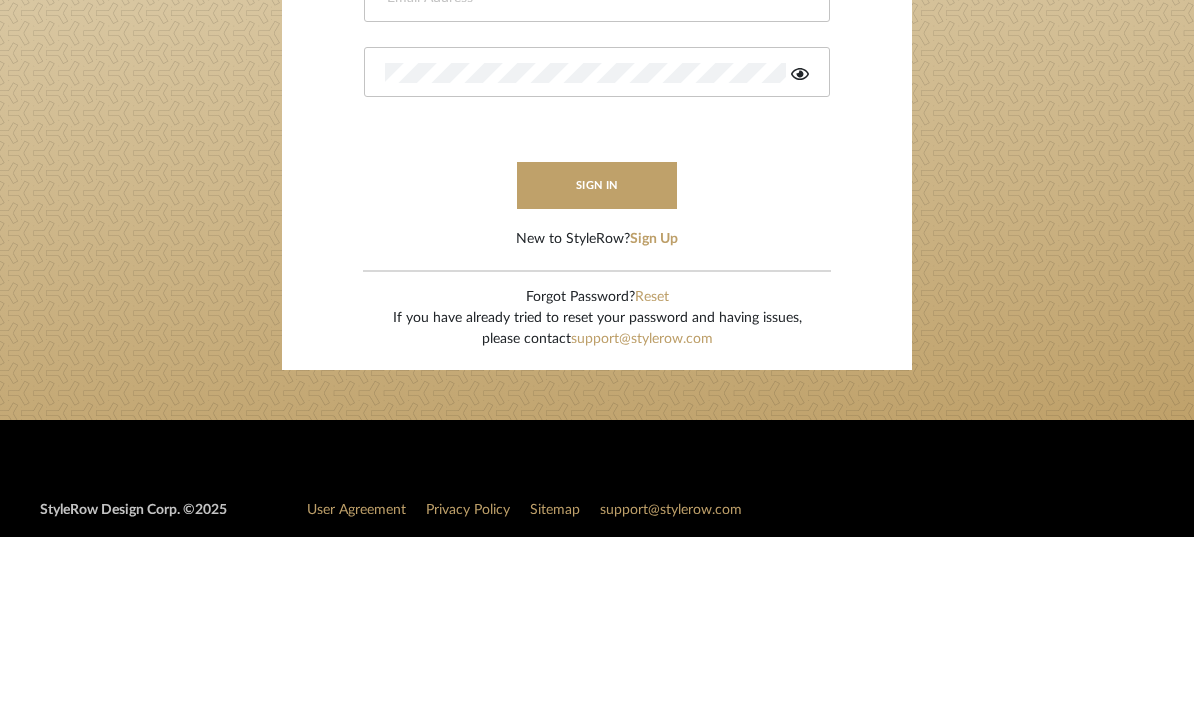 type on "[FIRST]@[DOMAIN]" 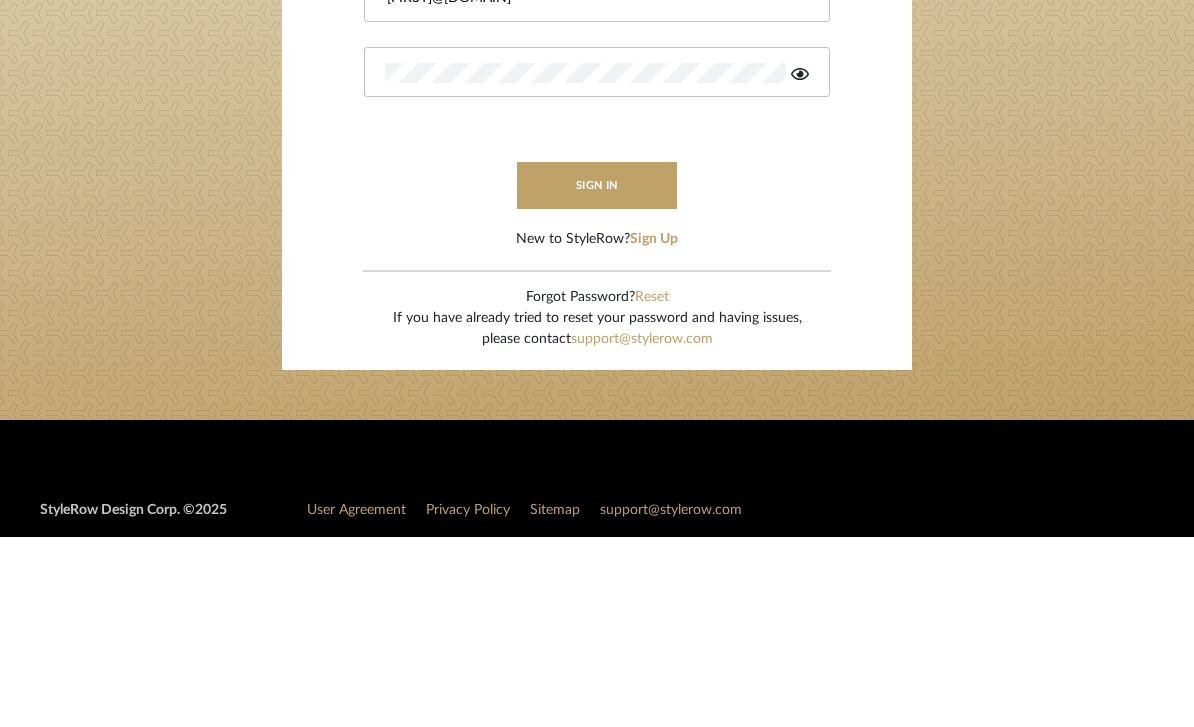 scroll, scrollTop: 190, scrollLeft: 0, axis: vertical 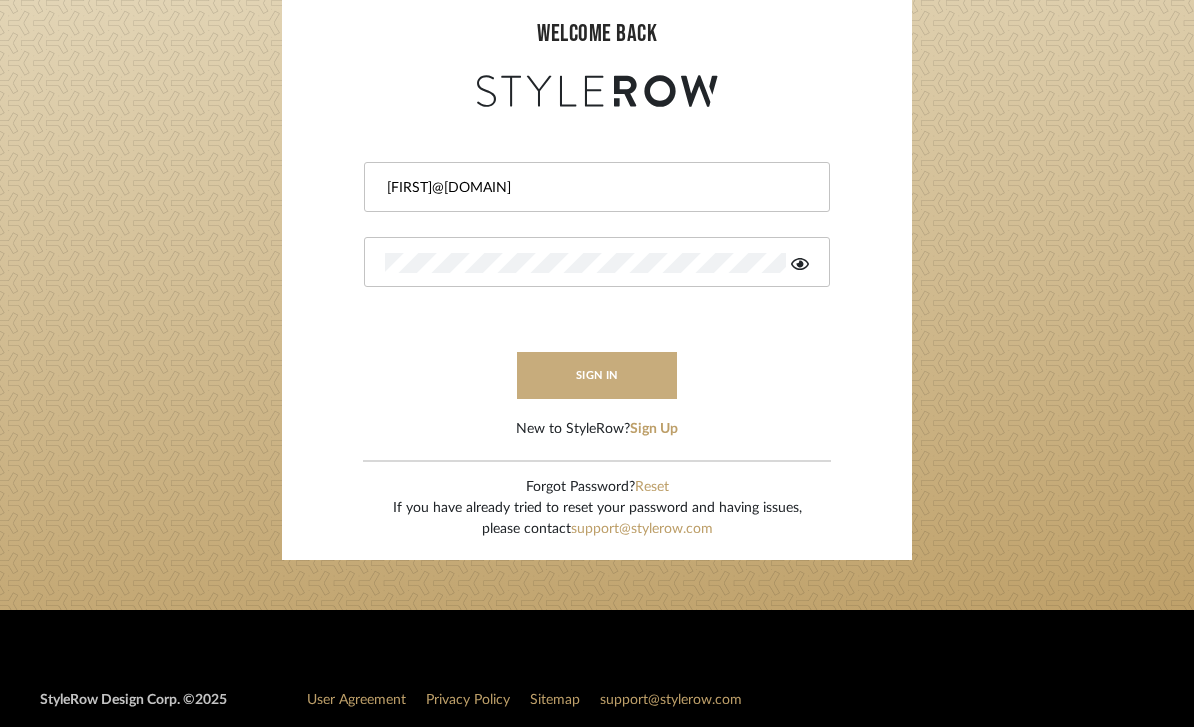 click on "sign in" at bounding box center [597, 375] 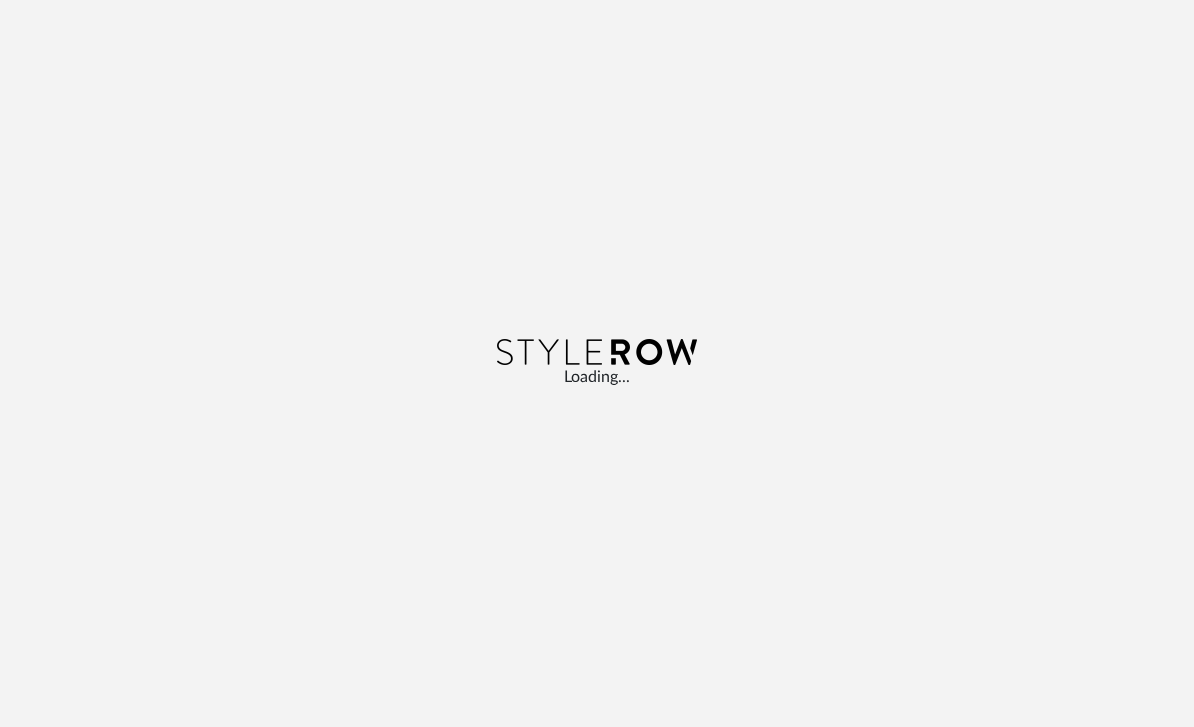 scroll, scrollTop: 0, scrollLeft: 0, axis: both 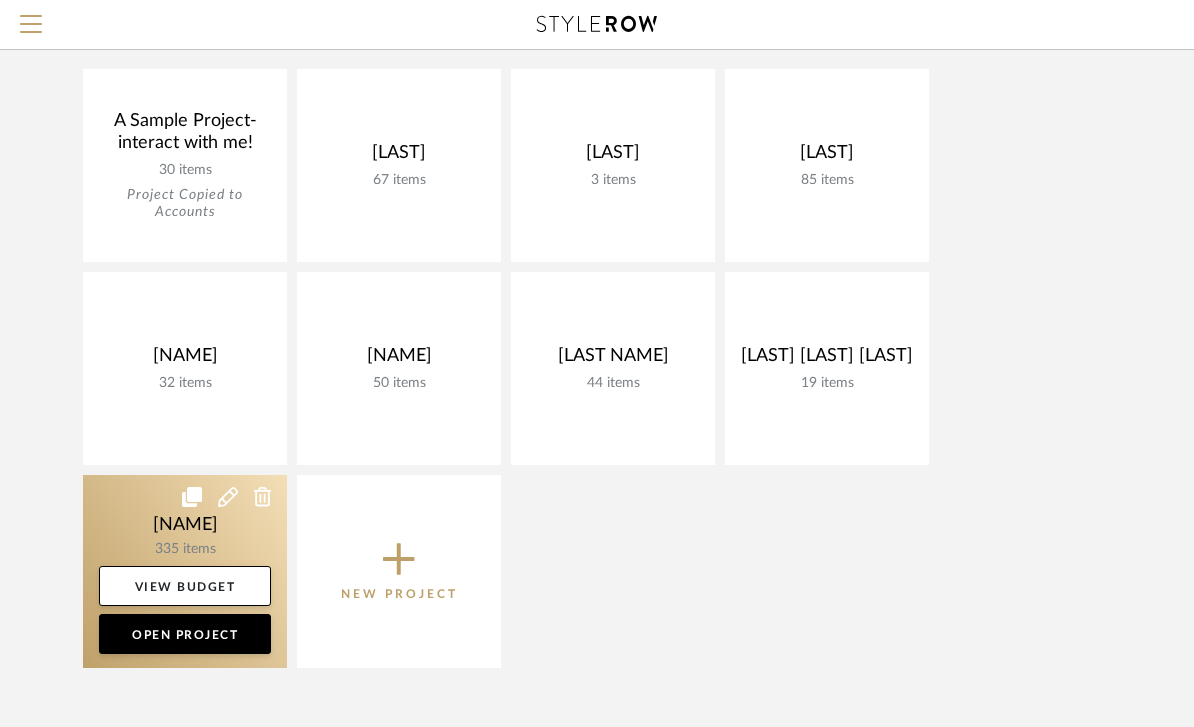 click 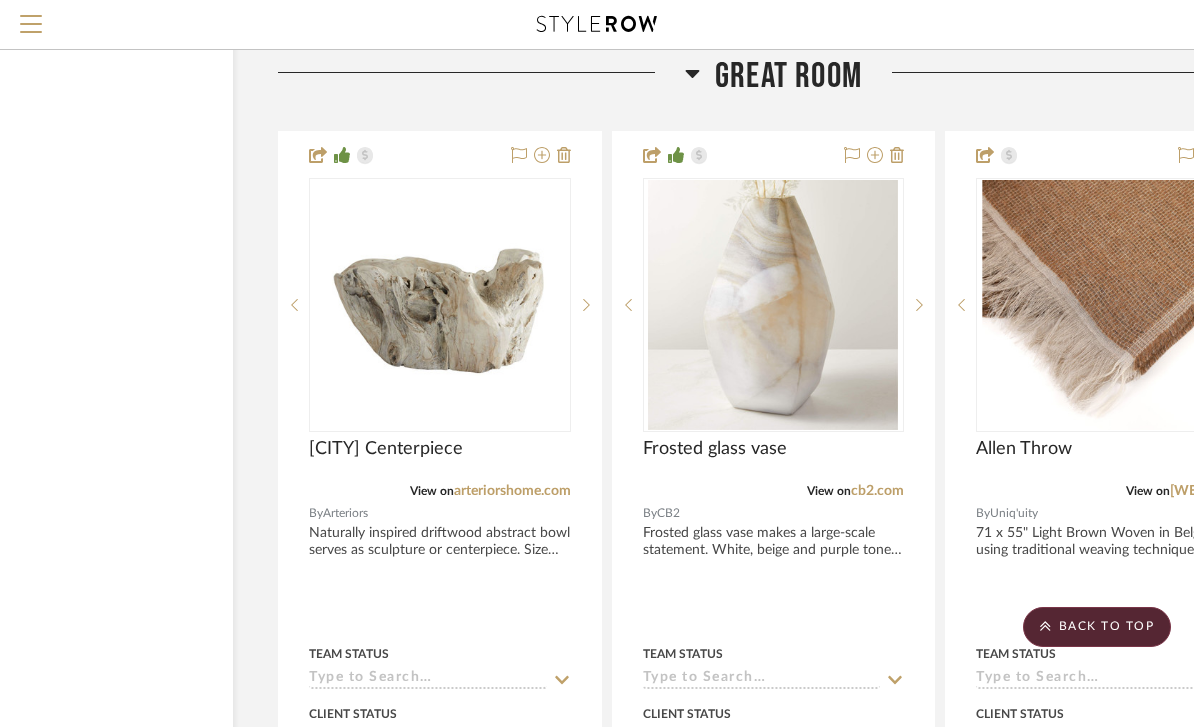 scroll, scrollTop: 4155, scrollLeft: 142, axis: both 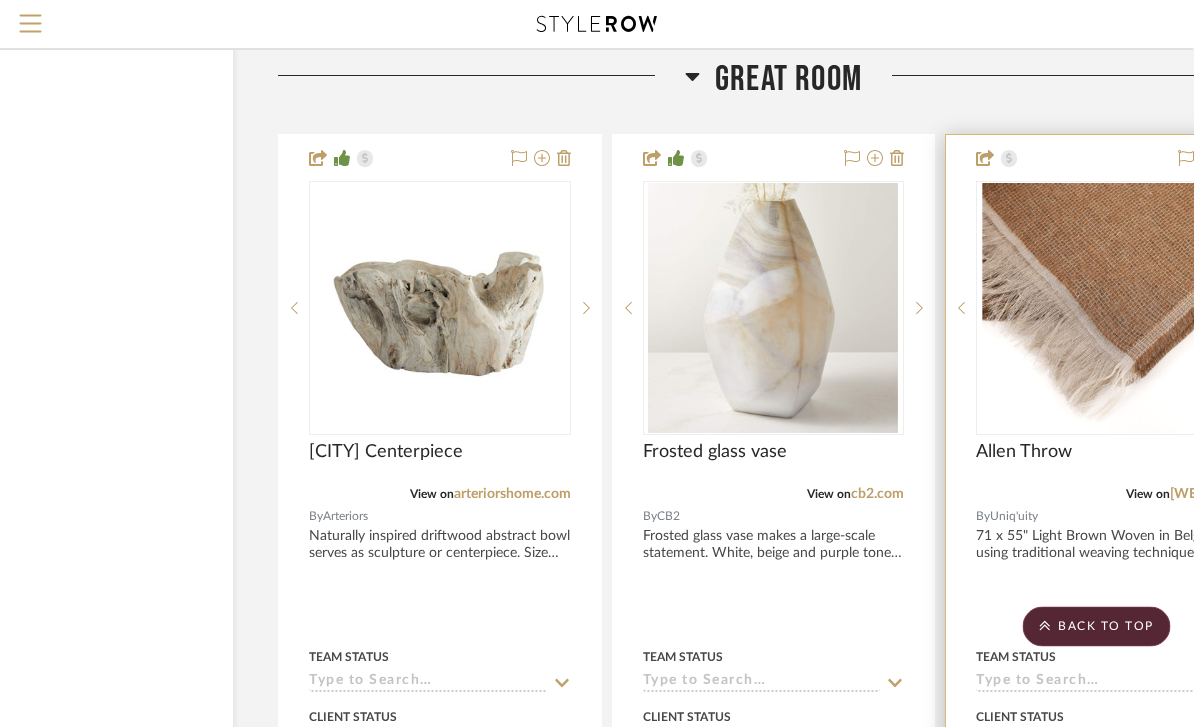click at bounding box center [1108, 309] 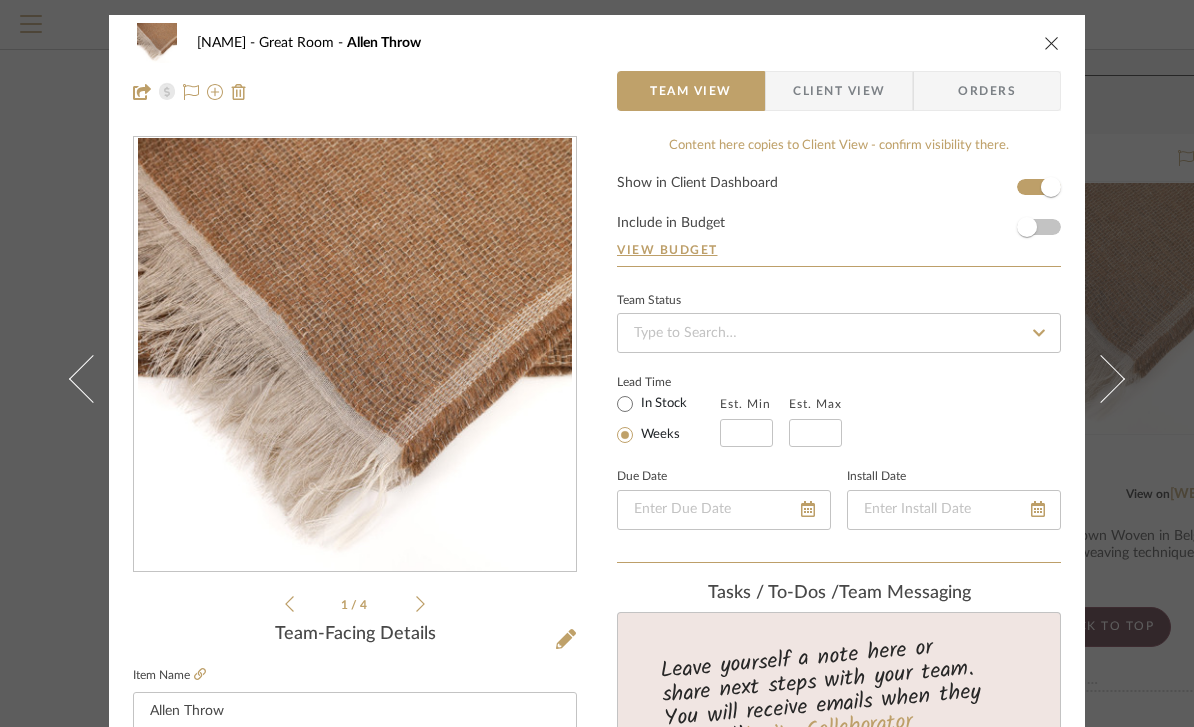 scroll, scrollTop: 0, scrollLeft: 0, axis: both 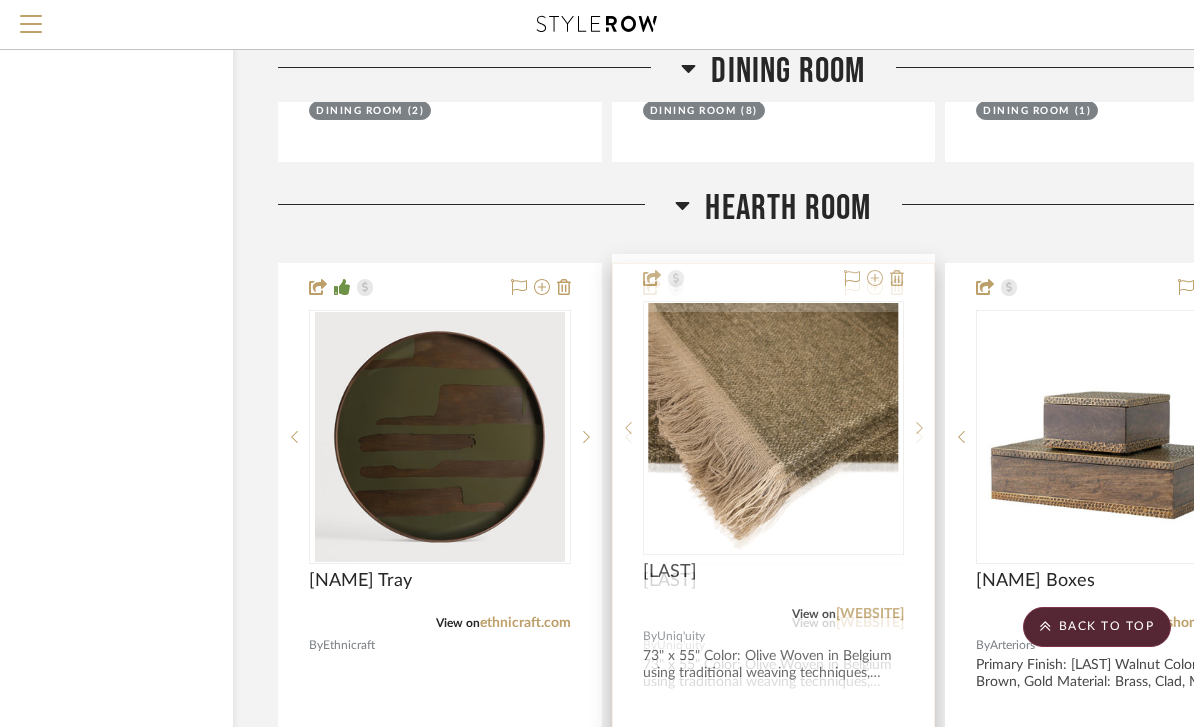 click 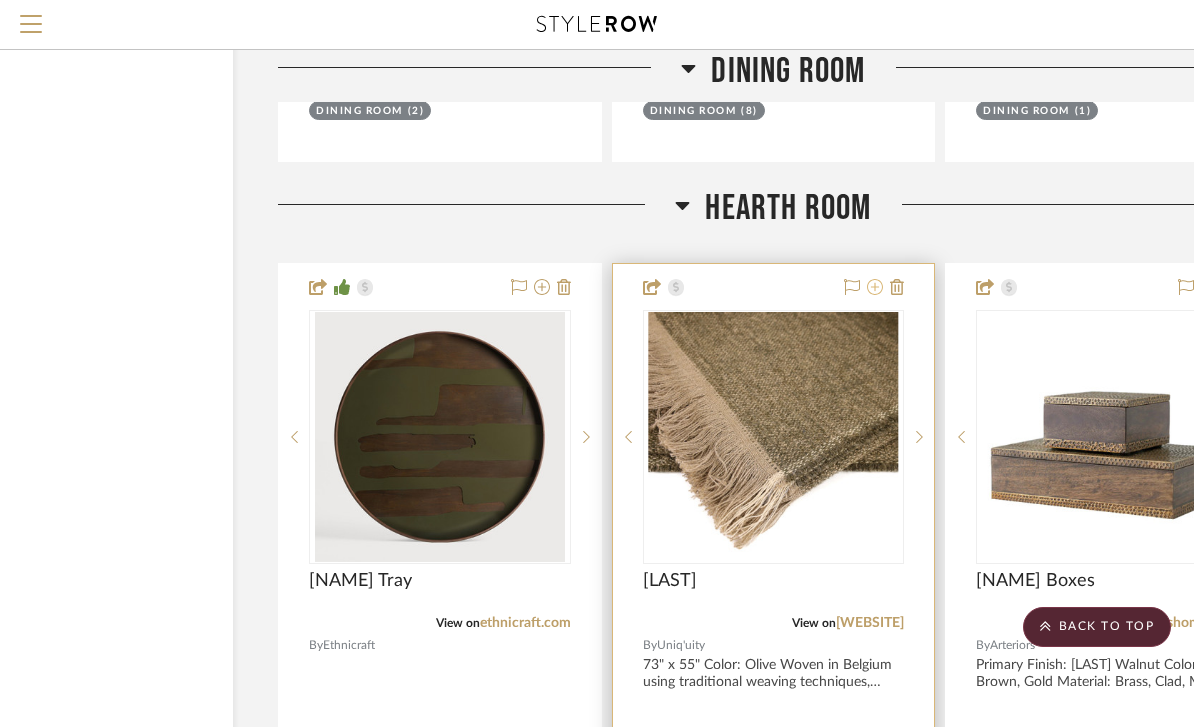 click 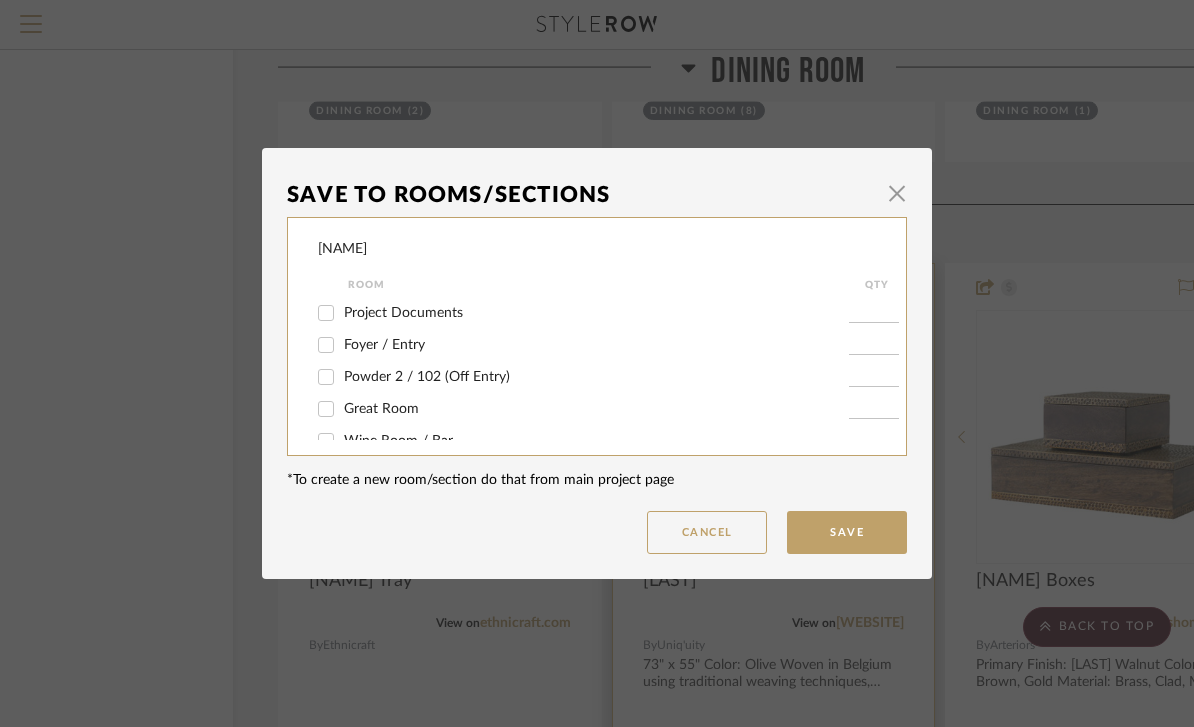 scroll, scrollTop: 0, scrollLeft: 0, axis: both 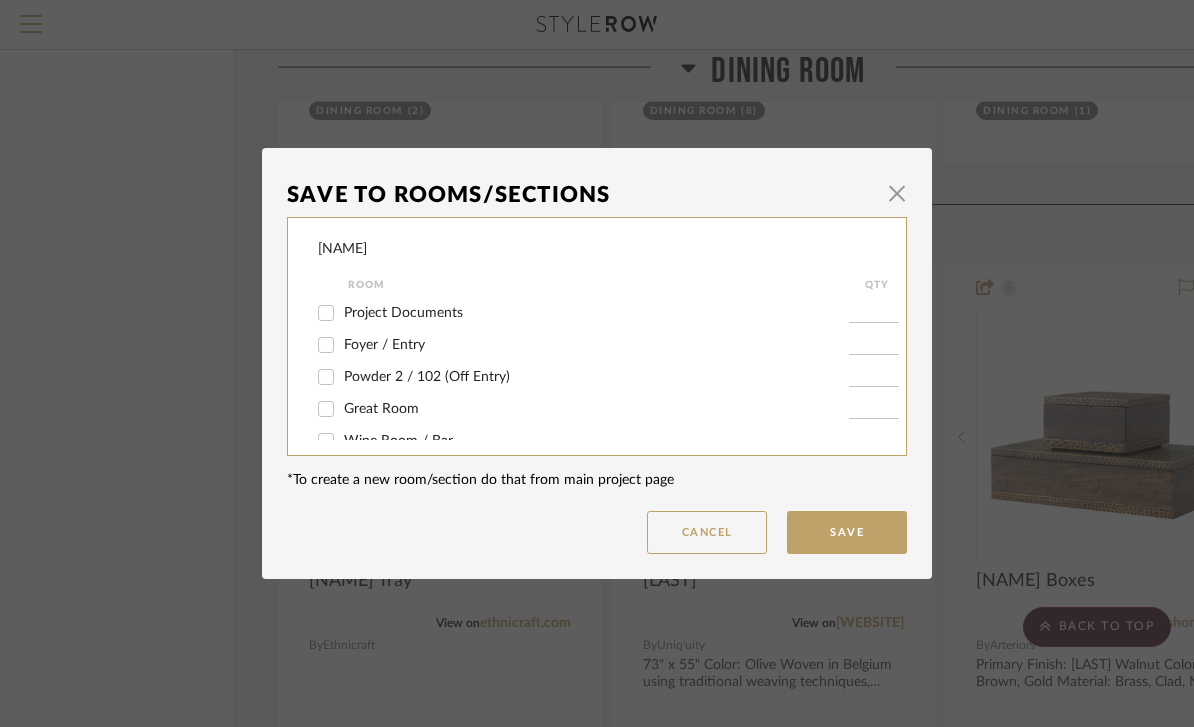 click on "Great Room" at bounding box center [326, 409] 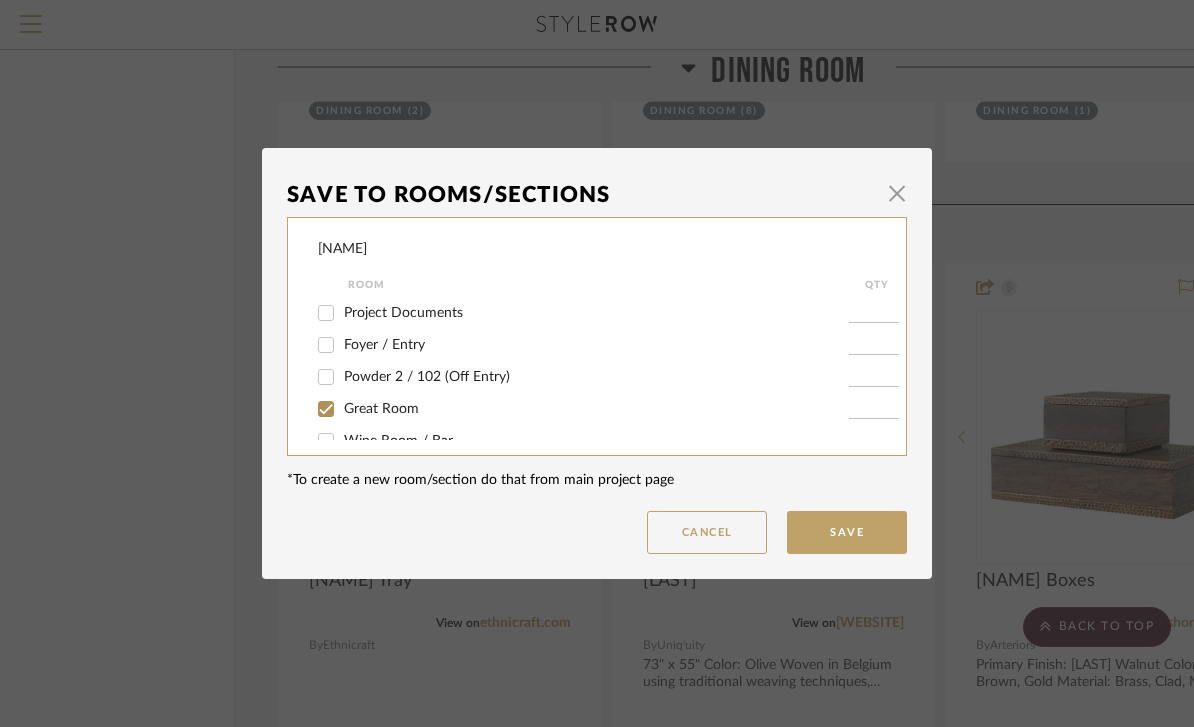 checkbox on "true" 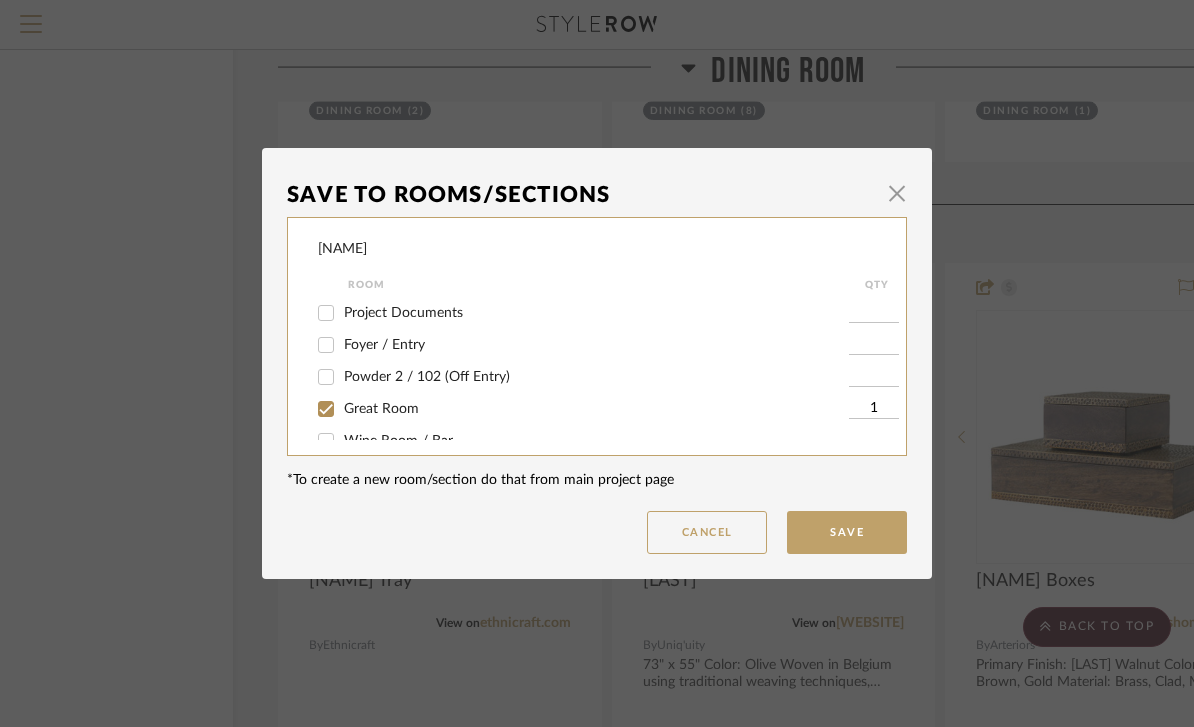 click on "Save" at bounding box center [847, 532] 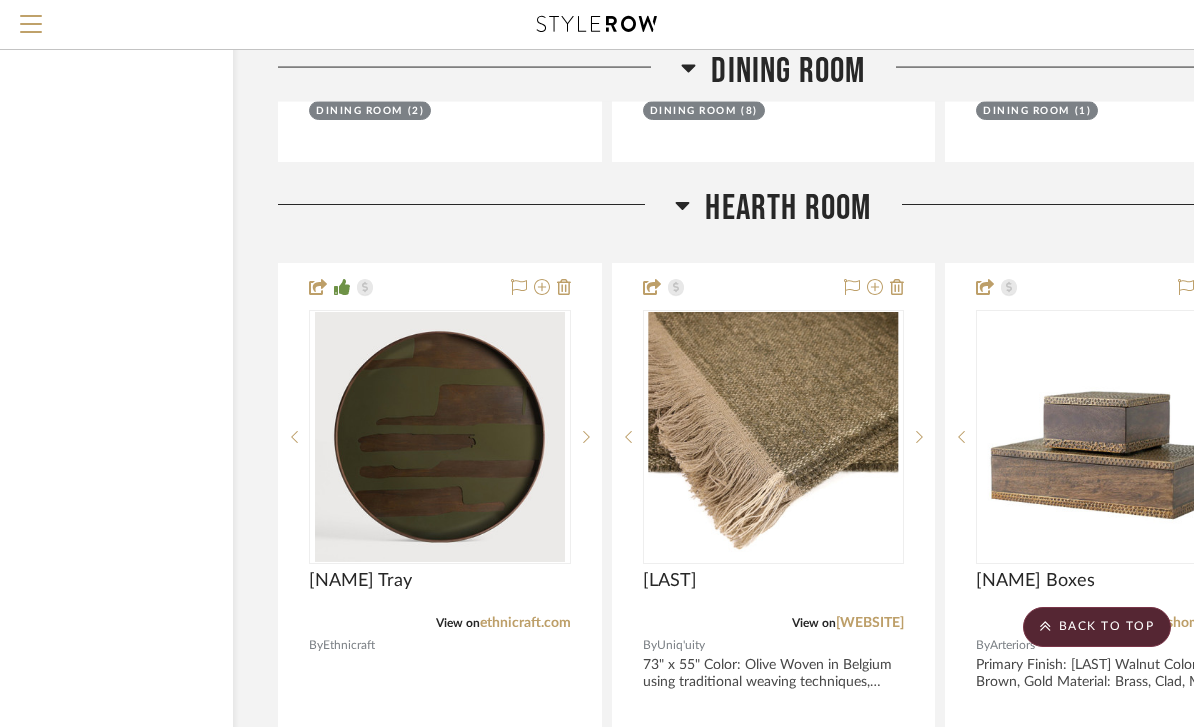 scroll, scrollTop: 10113, scrollLeft: 143, axis: both 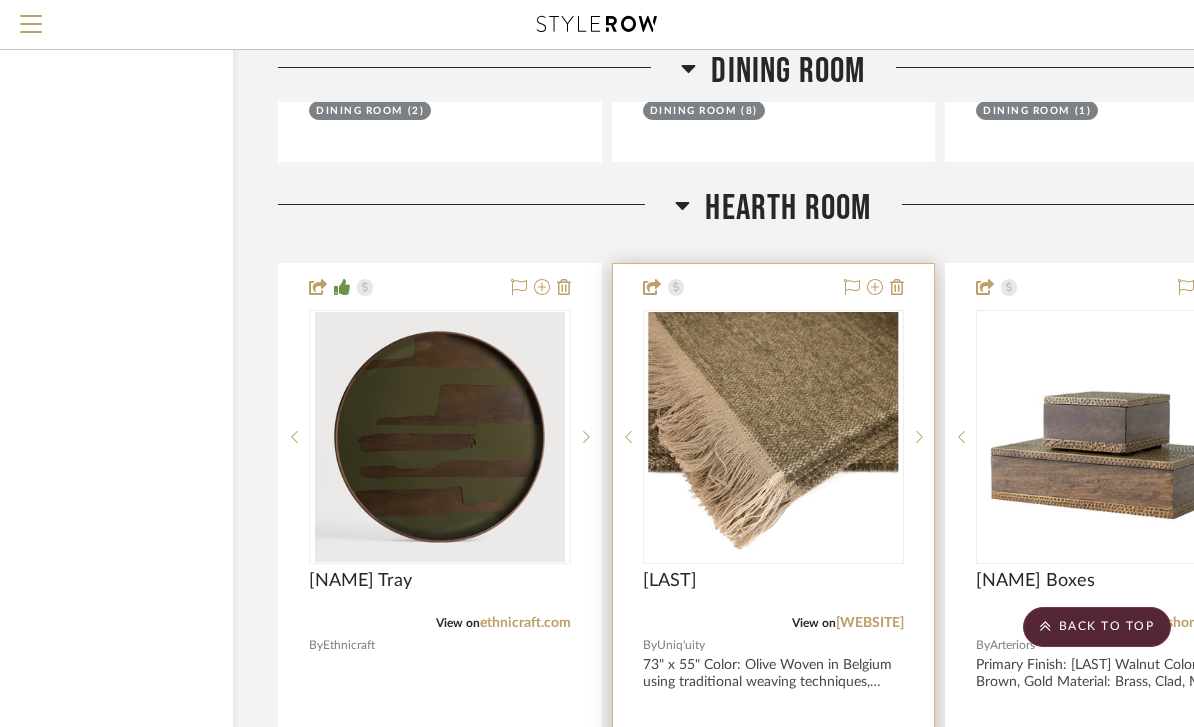 click at bounding box center (773, 437) 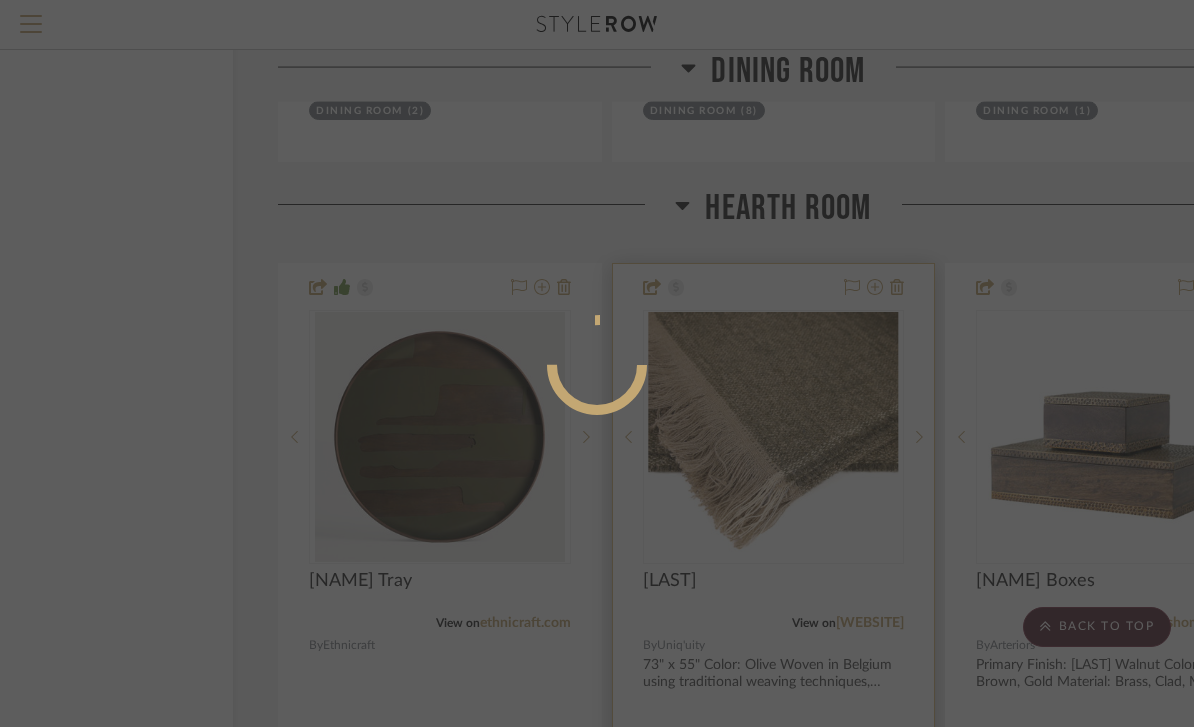 scroll, scrollTop: 0, scrollLeft: 0, axis: both 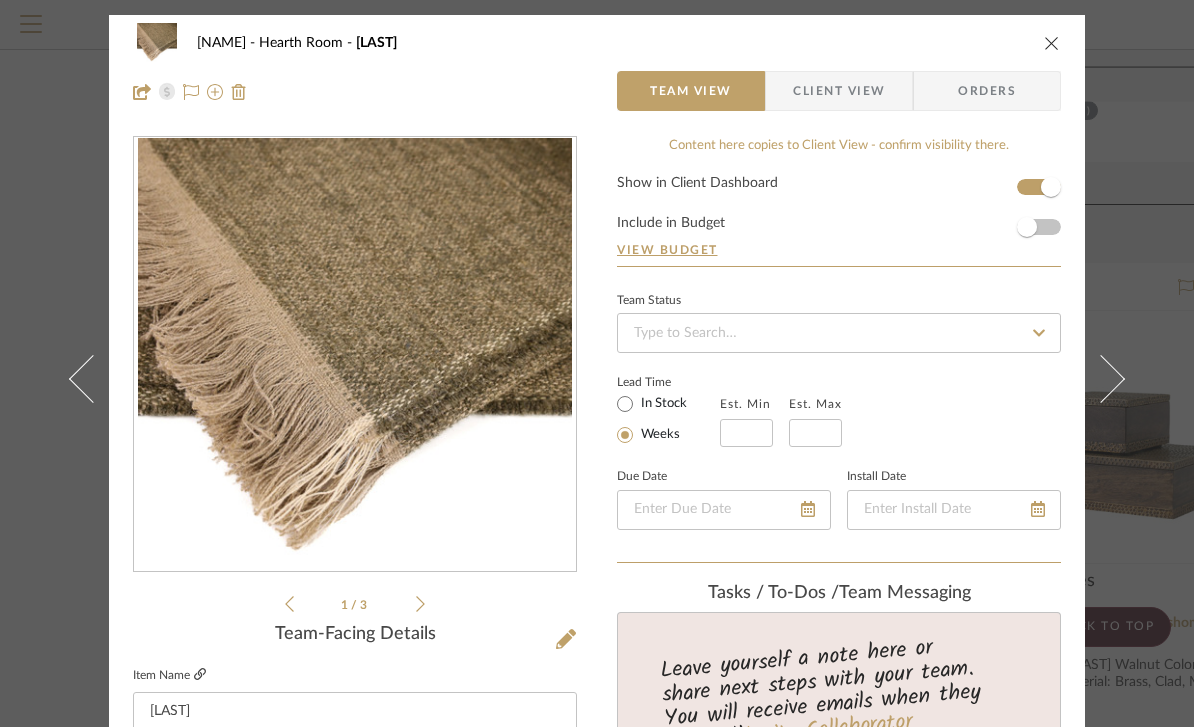 click 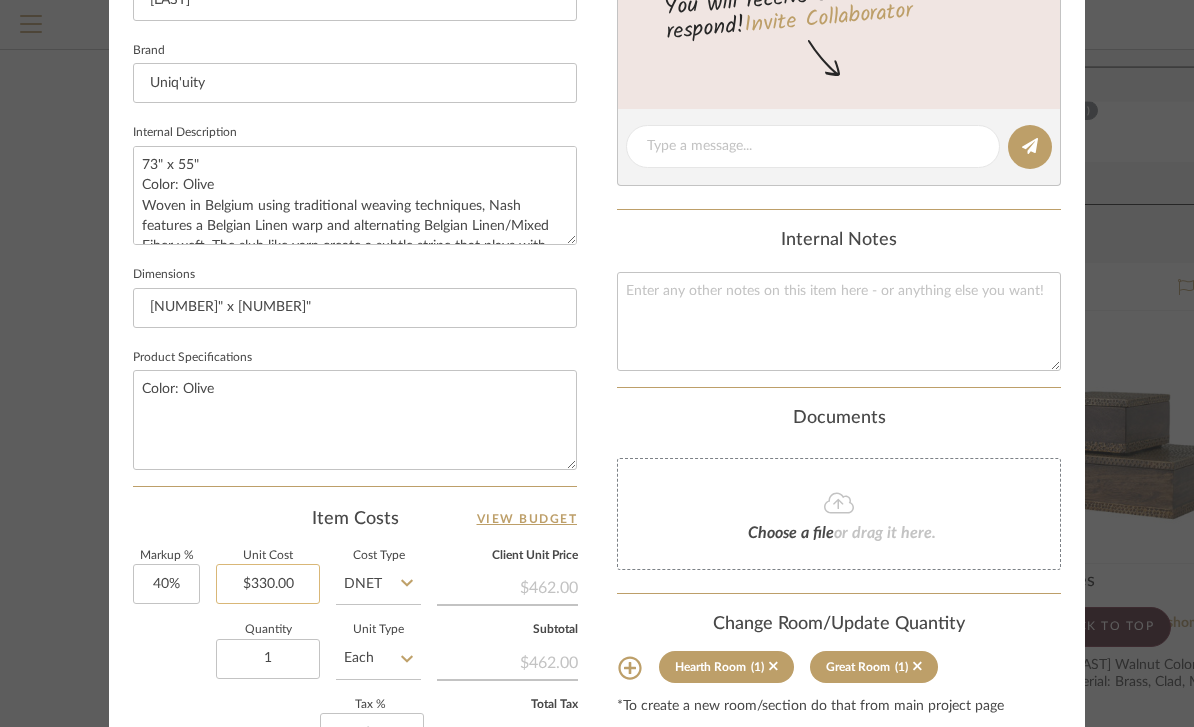 scroll, scrollTop: 714, scrollLeft: 0, axis: vertical 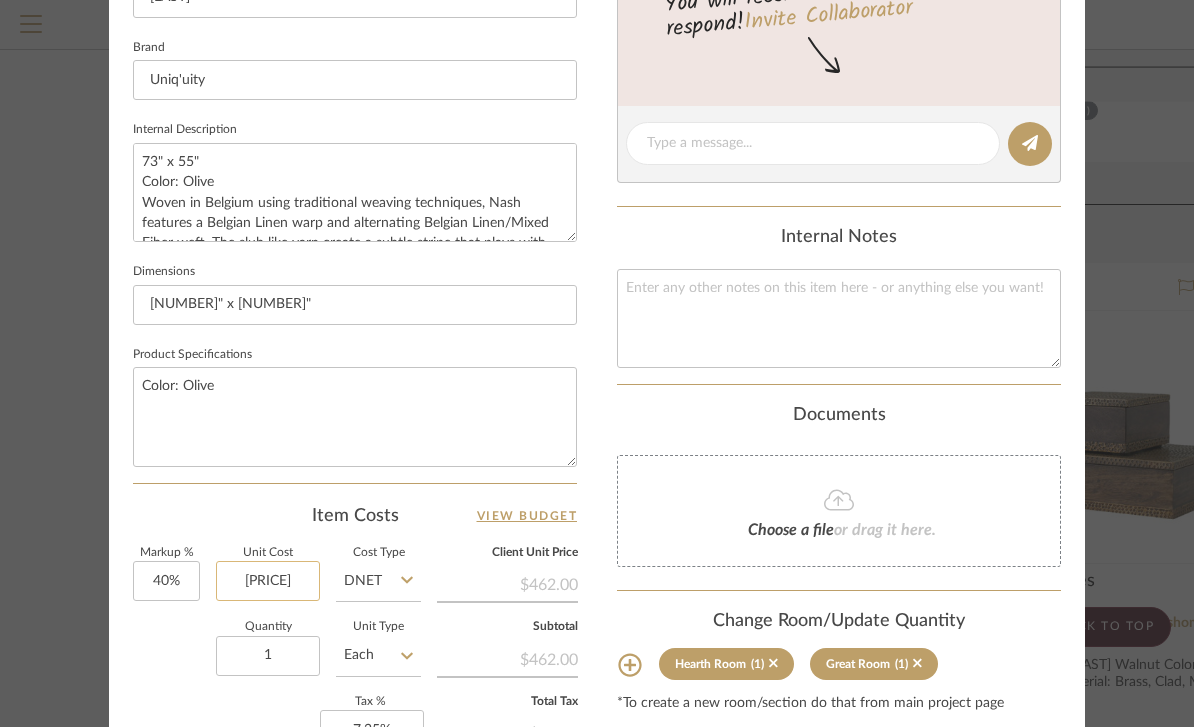 click on "[PRICE]" 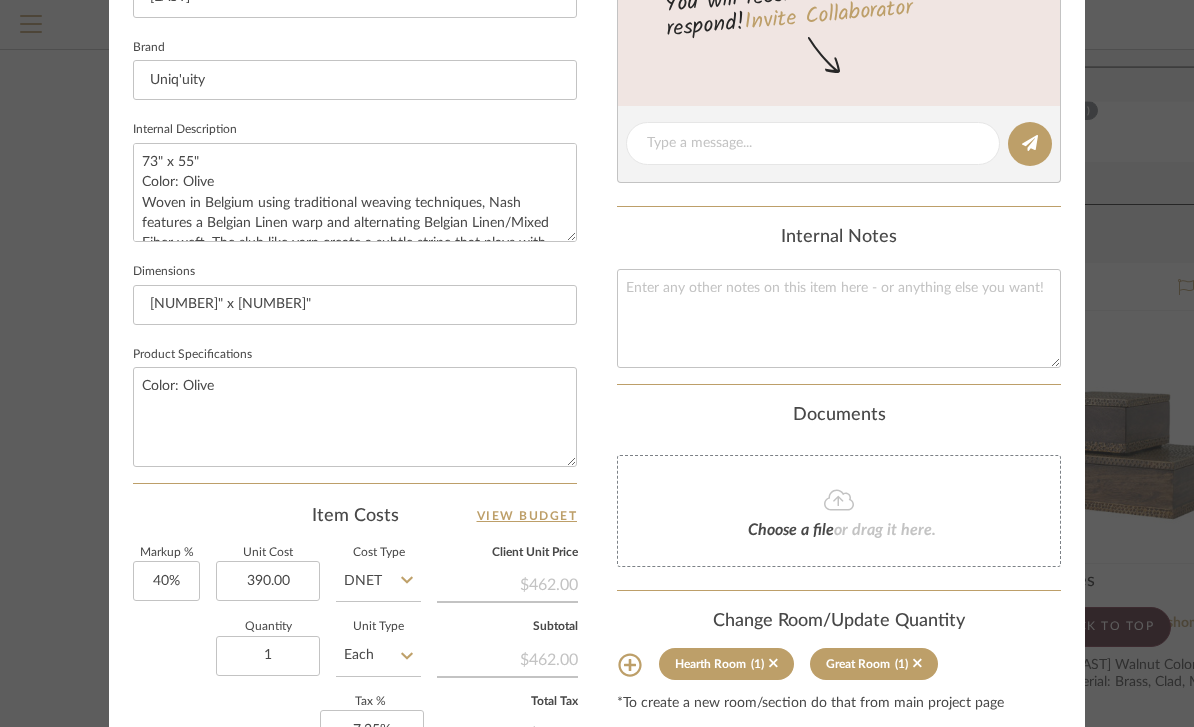type on "$390.00" 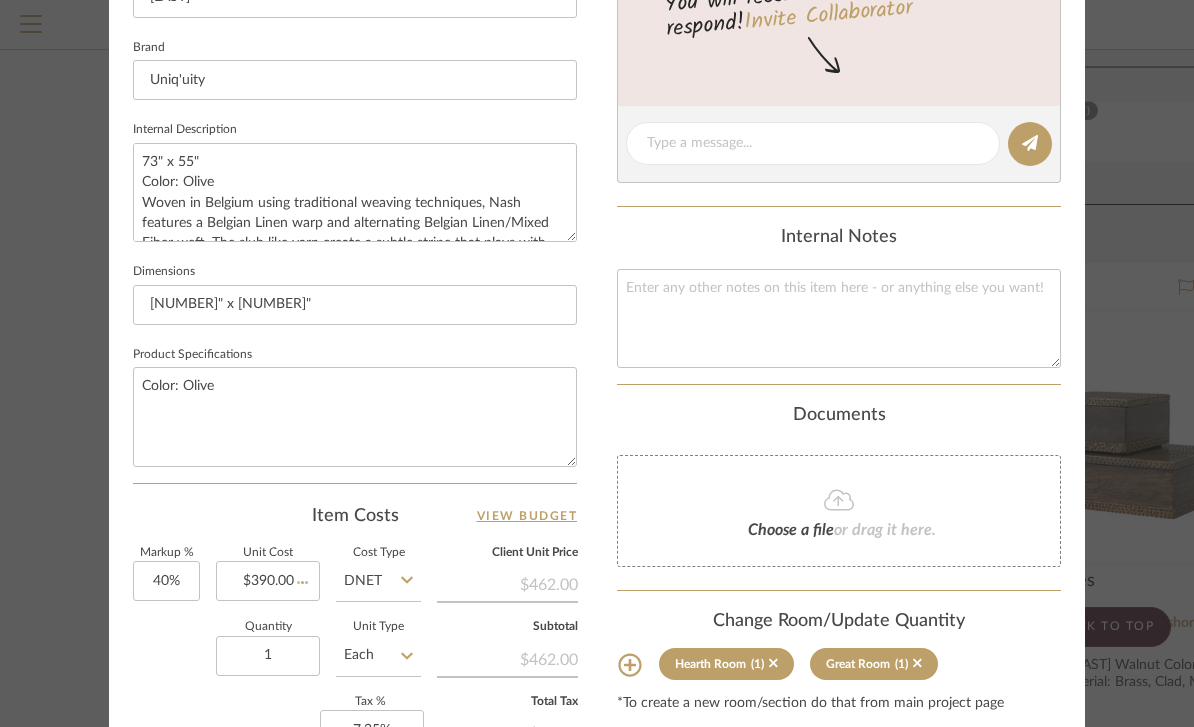 click on "Project: [LAST]  [LAST] View Client View Orders 1 / 3  Team-Facing Details   Item Name  [LAST]  Brand  [BRAND]  Internal Description  [NUMBER]" x [NUMBER]"
Color: Olive
Woven in Belgium using traditional weaving techniques, [LAST] features a Belgian Linen warp and alternating Belgian Linen/Mixed Fiber weft. The slub like yarn create a subtle stripe that plays with both texture and color.
Content:
Linen 67%
Viscose 25%
Polyamide 5%
Cotton 3%  Dimensions  [NUMBER]" x [NUMBER]"  Product Specifications  Color: Olive  Item Costs   View Budget   Markup %  40%
Unit Cost  [PRICE]
Cost Type  DNET  Client Unit Price   [PRICE]   Quantity  1  Unit Type  Each  Subtotal   [PRICE]   Tax %  7.25%
Total Tax   [PRICE]   Shipping Cost  $0.00  Ship. Markup %  0% Taxable  Total Shipping   $0.00  Total Client Price  [PRICE]  Your Cost  [PRICE]  Your Margin  [PRICE]  Content here copies to Client View - confirm visibility there.  Show in Client Dashboard   Include in Budget   View Budget  Team Status  Lead Time  In Stock Weeks  Est. Min   Est. Max" at bounding box center (597, 363) 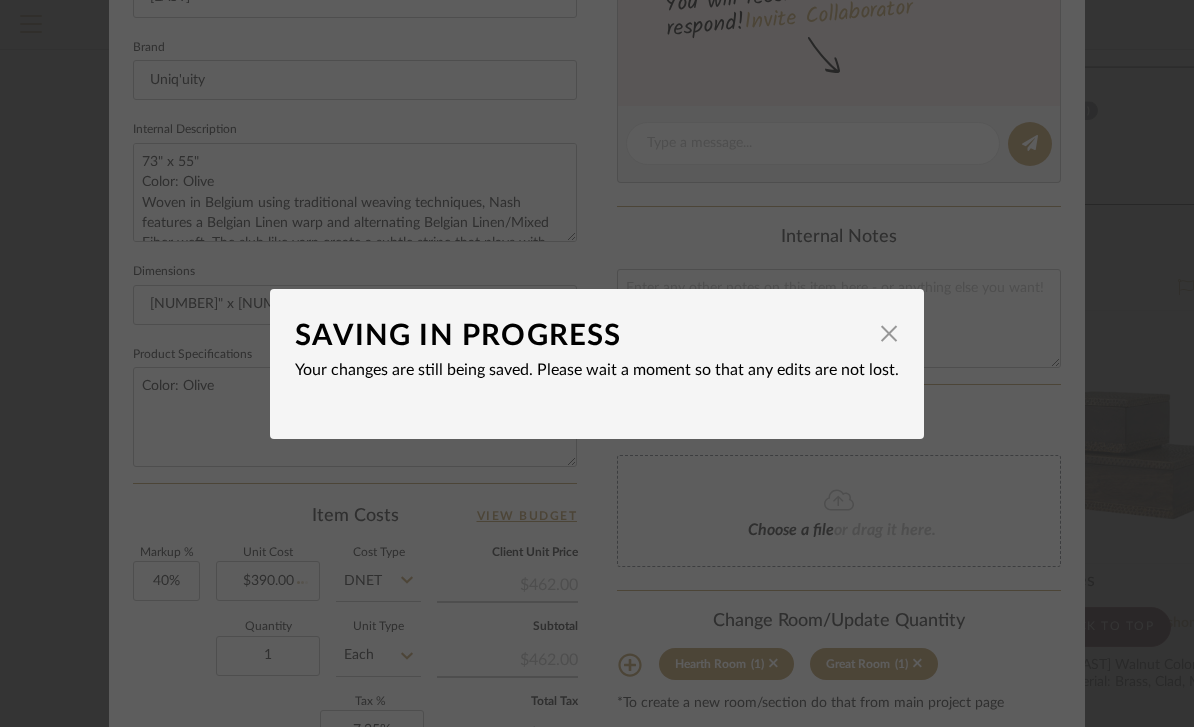 click on "SAVING IN PROGRESS × Your changes are still being saved. Please wait a moment so that any edits are not lost." at bounding box center (597, 363) 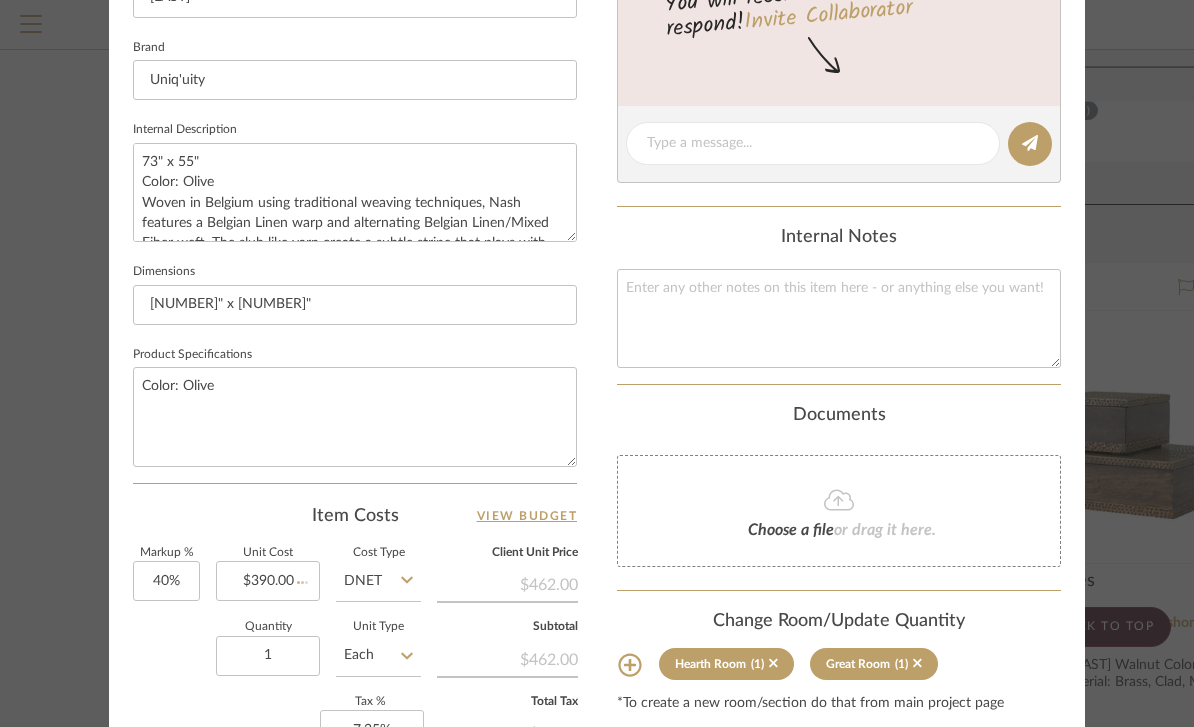 click on "Project: [LAST]  [LAST] View Client View Orders 1 / 3  Team-Facing Details   Item Name  [LAST]  Brand  [BRAND]  Internal Description  [NUMBER]" x [NUMBER]"
Color: Olive
Woven in Belgium using traditional weaving techniques, [LAST] features a Belgian Linen warp and alternating Belgian Linen/Mixed Fiber weft. The slub like yarn create a subtle stripe that plays with both texture and color.
Content:
Linen 67%
Viscose 25%
Polyamide 5%
Cotton 3%  Dimensions  [NUMBER]" x [NUMBER]"  Product Specifications  Color: Olive  Item Costs   View Budget   Markup %  40%
Unit Cost  [PRICE]
Cost Type  DNET  Client Unit Price   [PRICE]   Quantity  1  Unit Type  Each  Subtotal   [PRICE]   Tax %  7.25%
Total Tax   [PRICE]   Shipping Cost  $0.00  Ship. Markup %  0% Taxable  Total Shipping   $0.00  Total Client Price  [PRICE]  Your Cost  [PRICE]  Your Margin  [PRICE]  Content here copies to Client View - confirm visibility there.  Show in Client Dashboard   Include in Budget   View Budget  Team Status  Lead Time  In Stock Weeks  Est. Min   Est. Max" at bounding box center (597, 363) 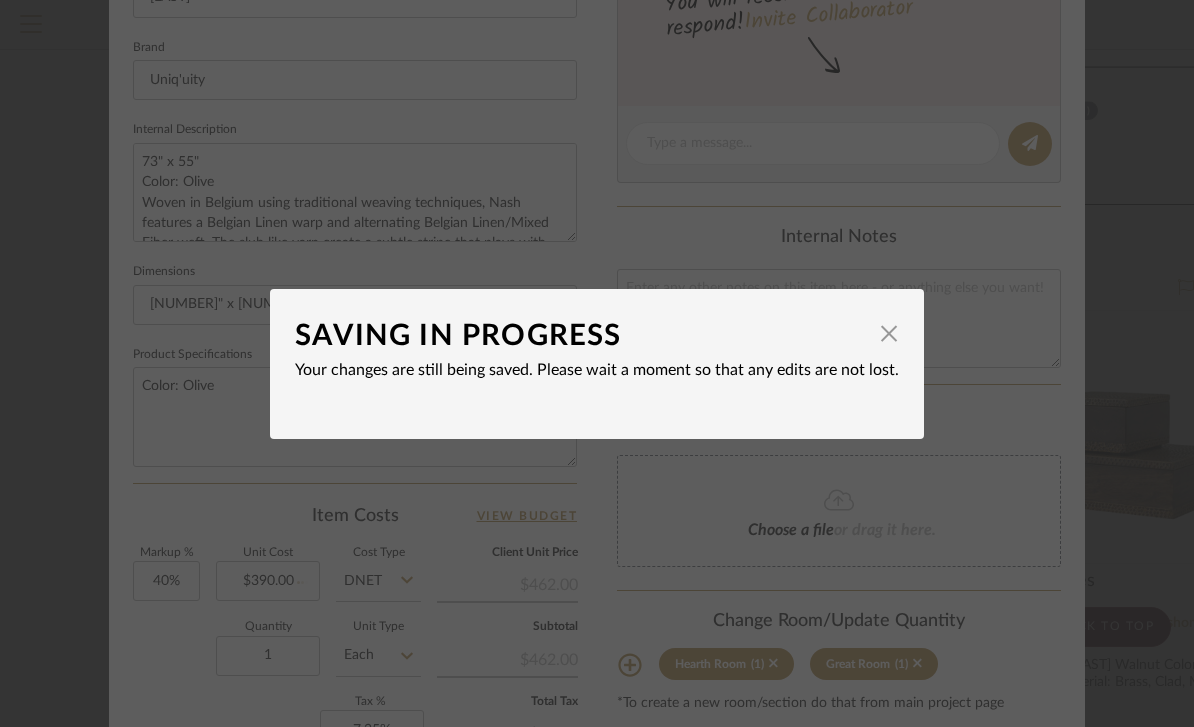click on "SAVING IN PROGRESS × Your changes are still being saved. Please wait a moment so that any edits are not lost." at bounding box center (597, 363) 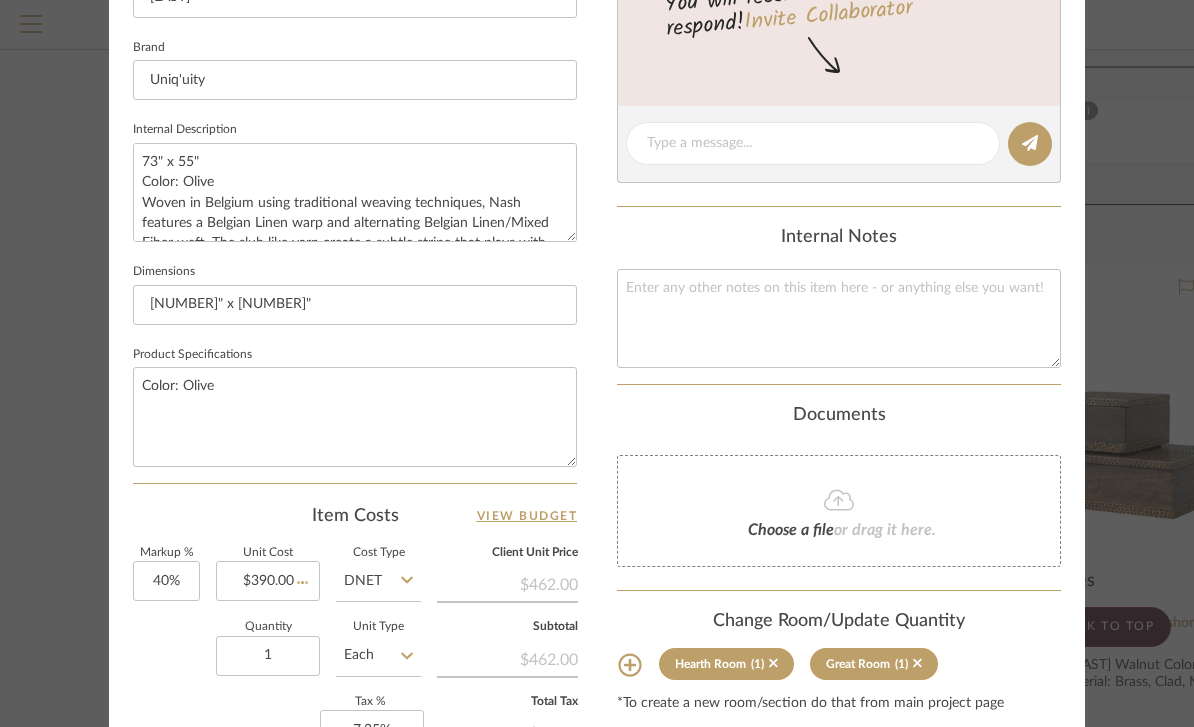 click on "Project: [LAST]  [LAST] View Client View Orders 1 / 3  Team-Facing Details   Item Name  [LAST]  Brand  [BRAND]  Internal Description  [NUMBER]" x [NUMBER]"
Color: Olive
Woven in Belgium using traditional weaving techniques, [LAST] features a Belgian Linen warp and alternating Belgian Linen/Mixed Fiber weft. The slub like yarn create a subtle stripe that plays with both texture and color.
Content:
Linen 67%
Viscose 25%
Polyamide 5%
Cotton 3%  Dimensions  [NUMBER]" x [NUMBER]"  Product Specifications  Color: Olive  Item Costs   View Budget   Markup %  40%
Unit Cost  [PRICE]
Cost Type  DNET  Client Unit Price   [PRICE]   Quantity  1  Unit Type  Each  Subtotal   [PRICE]   Tax %  7.25%
Total Tax   [PRICE]   Shipping Cost  $0.00  Ship. Markup %  0% Taxable  Total Shipping   $0.00  Total Client Price  [PRICE]  Your Cost  [PRICE]  Your Margin  [PRICE]  Content here copies to Client View - confirm visibility there.  Show in Client Dashboard   Include in Budget   View Budget  Team Status  Lead Time  In Stock Weeks  Est. Min   Est. Max" at bounding box center [597, 363] 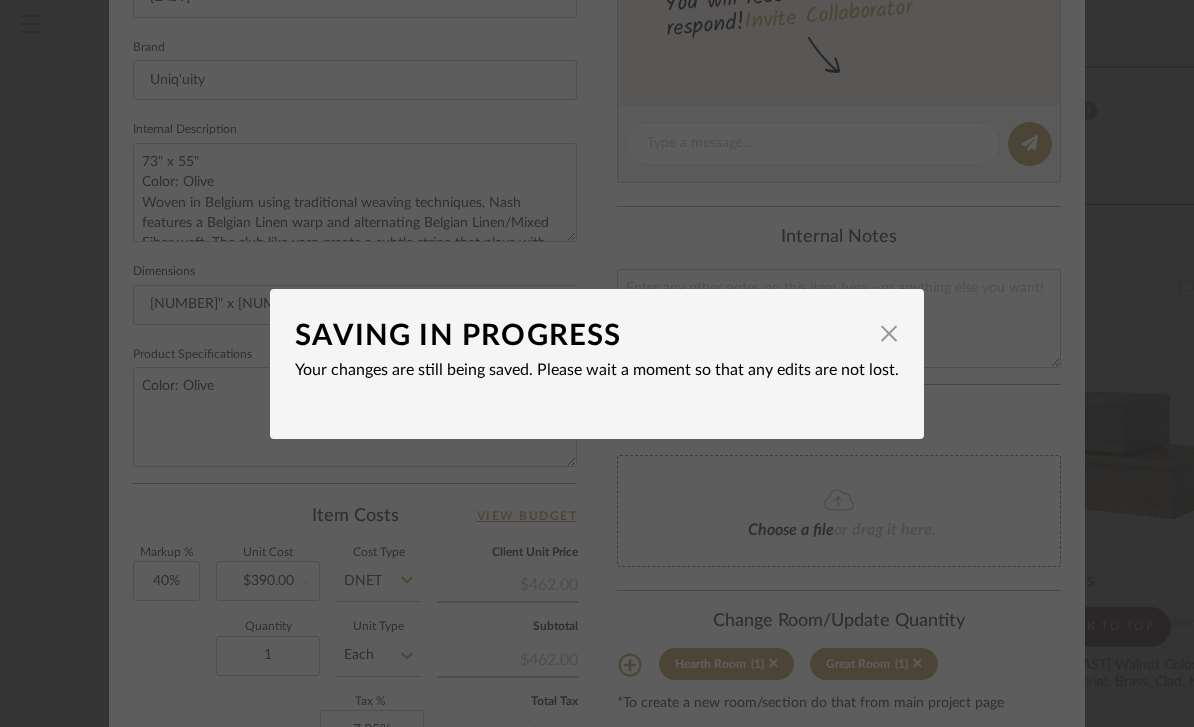 type 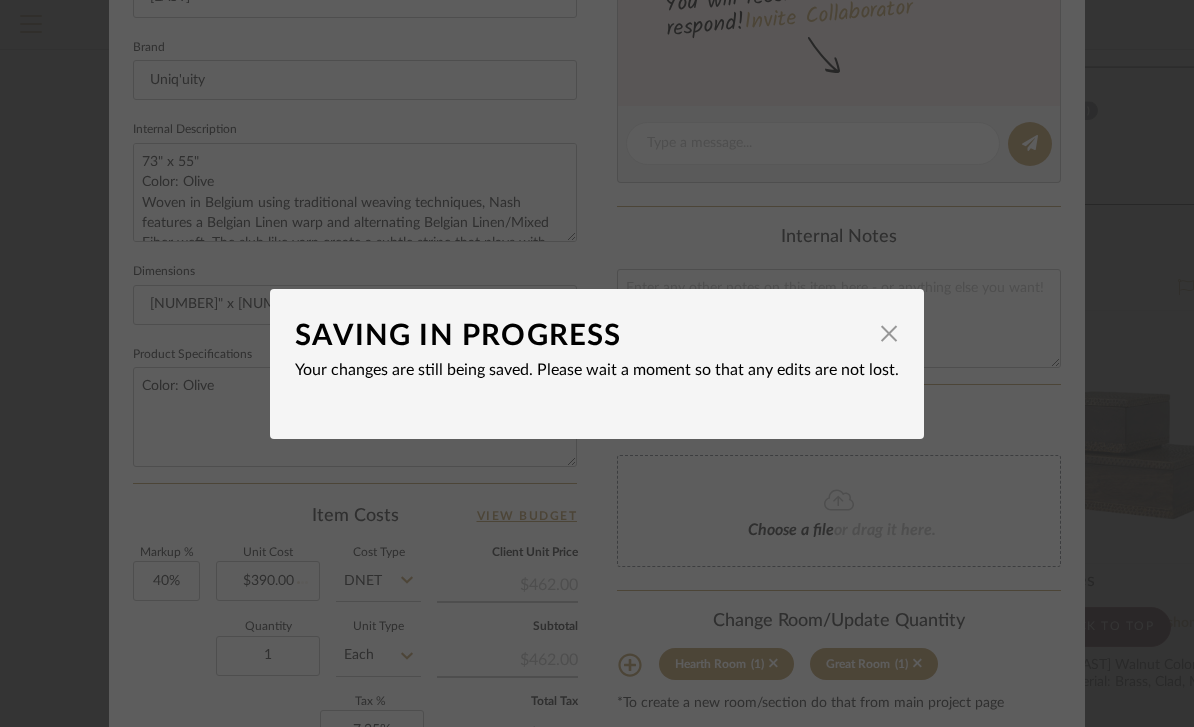 type 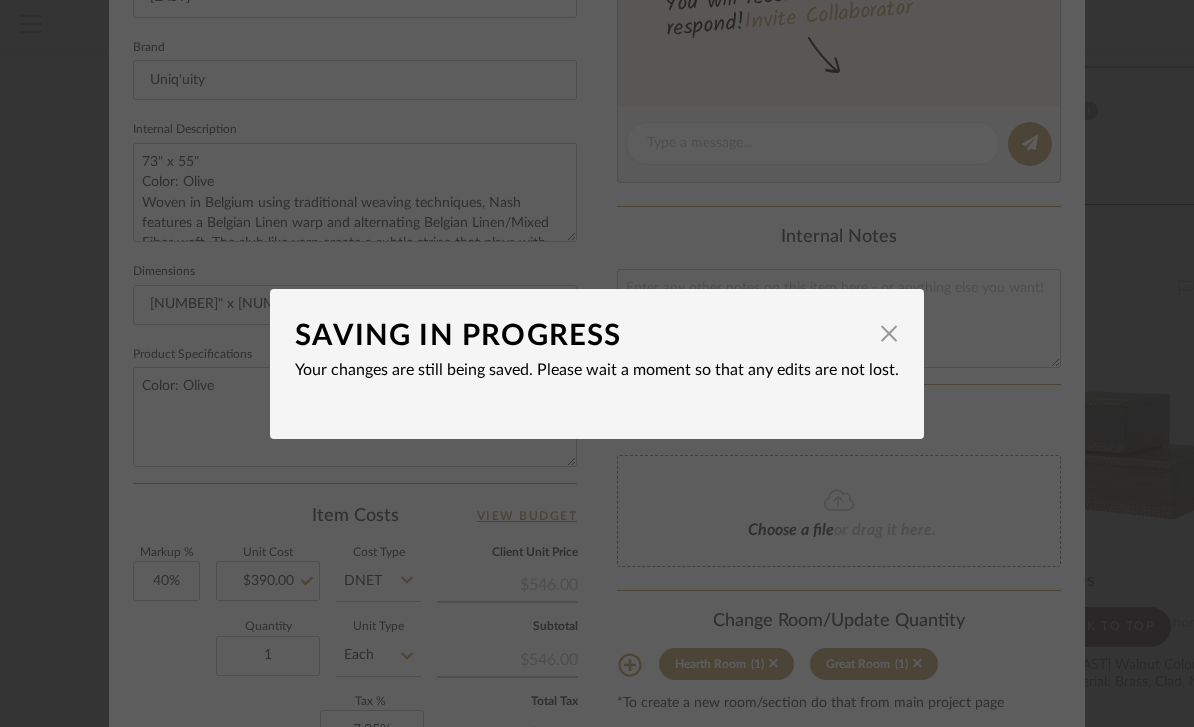 click on "SAVING IN PROGRESS × Your changes are still being saved. Please wait a moment so that any edits are not lost." at bounding box center [597, 363] 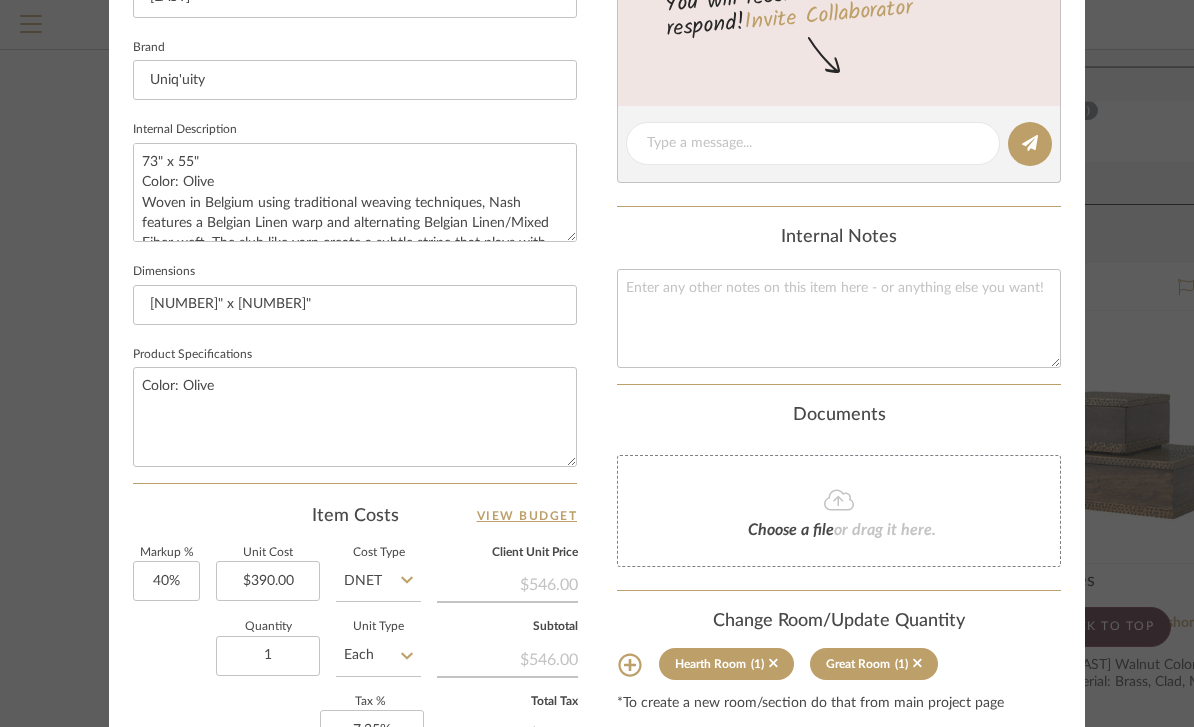 click at bounding box center [1052, -671] 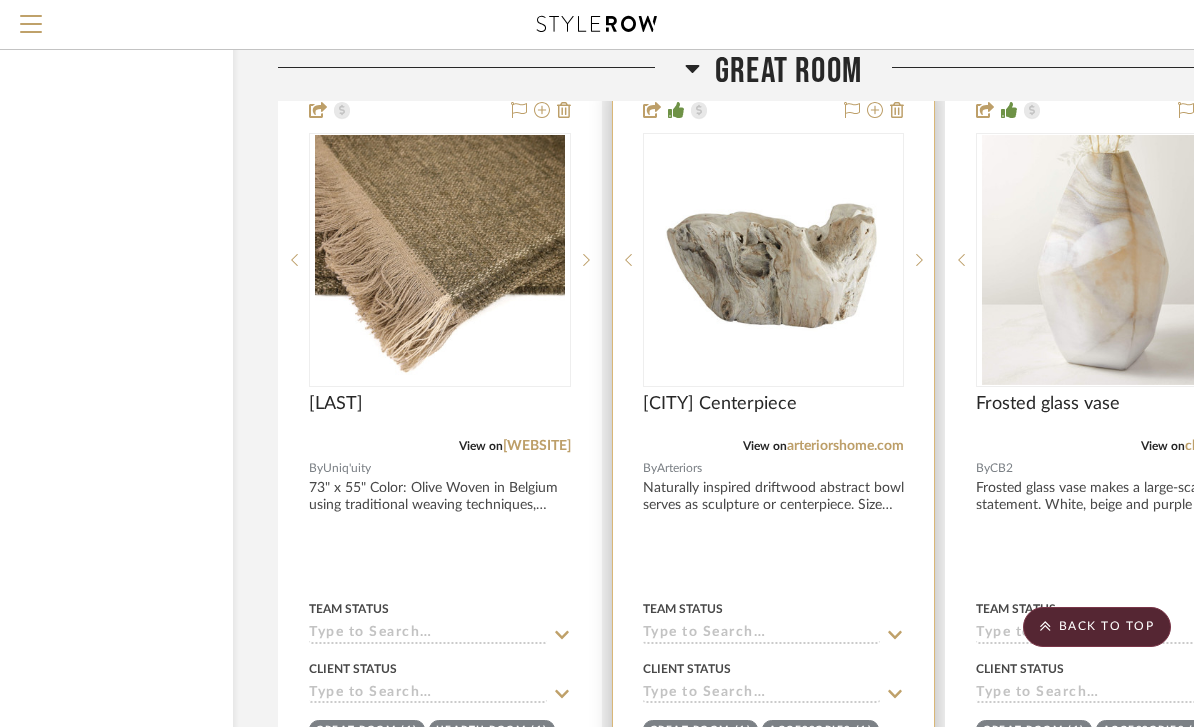 scroll, scrollTop: 4200, scrollLeft: 143, axis: both 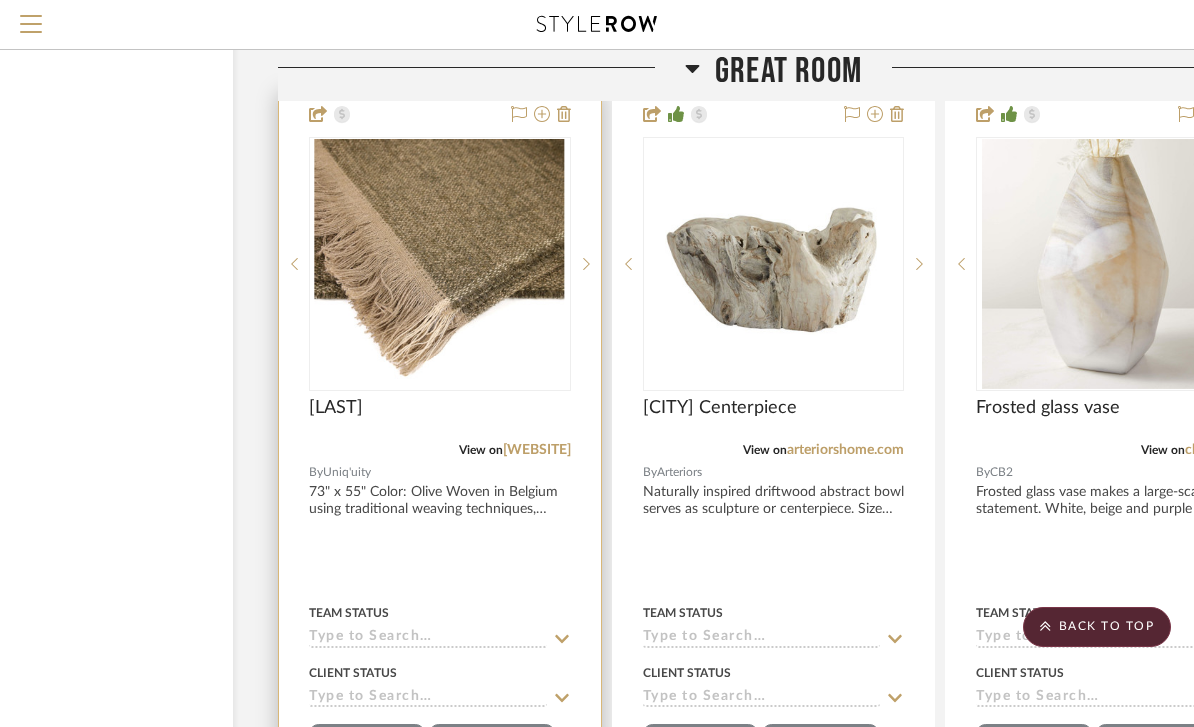 click at bounding box center [0, 0] 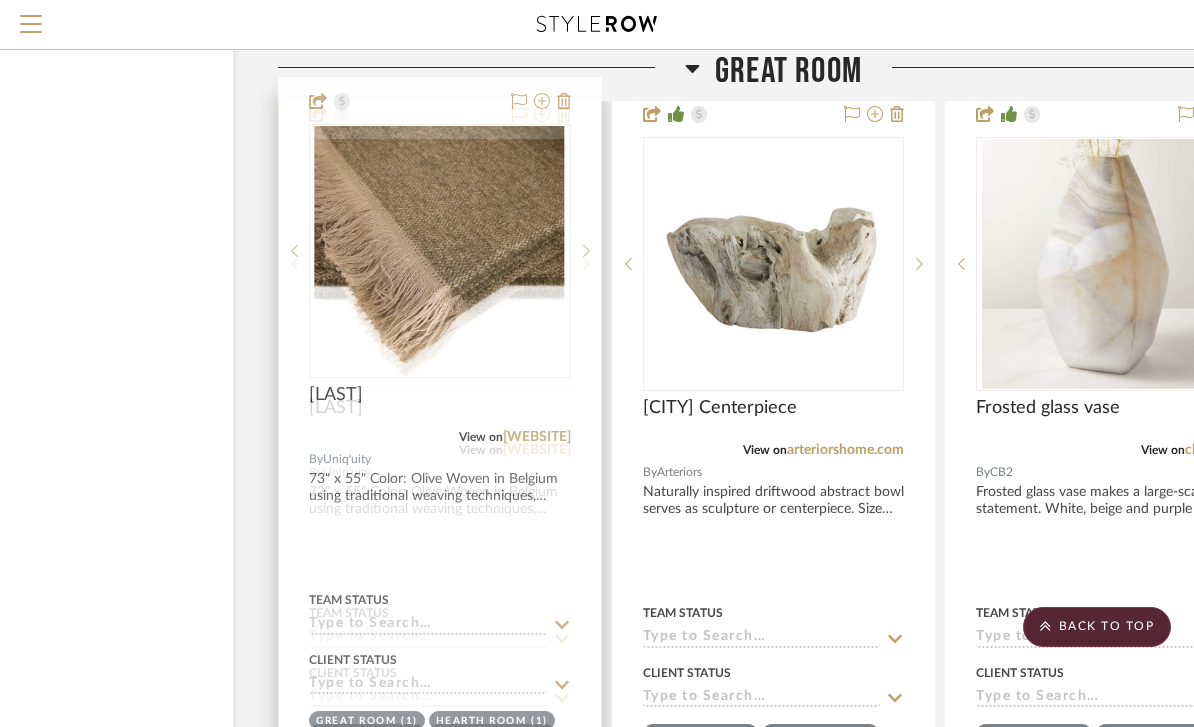 click at bounding box center [440, 264] 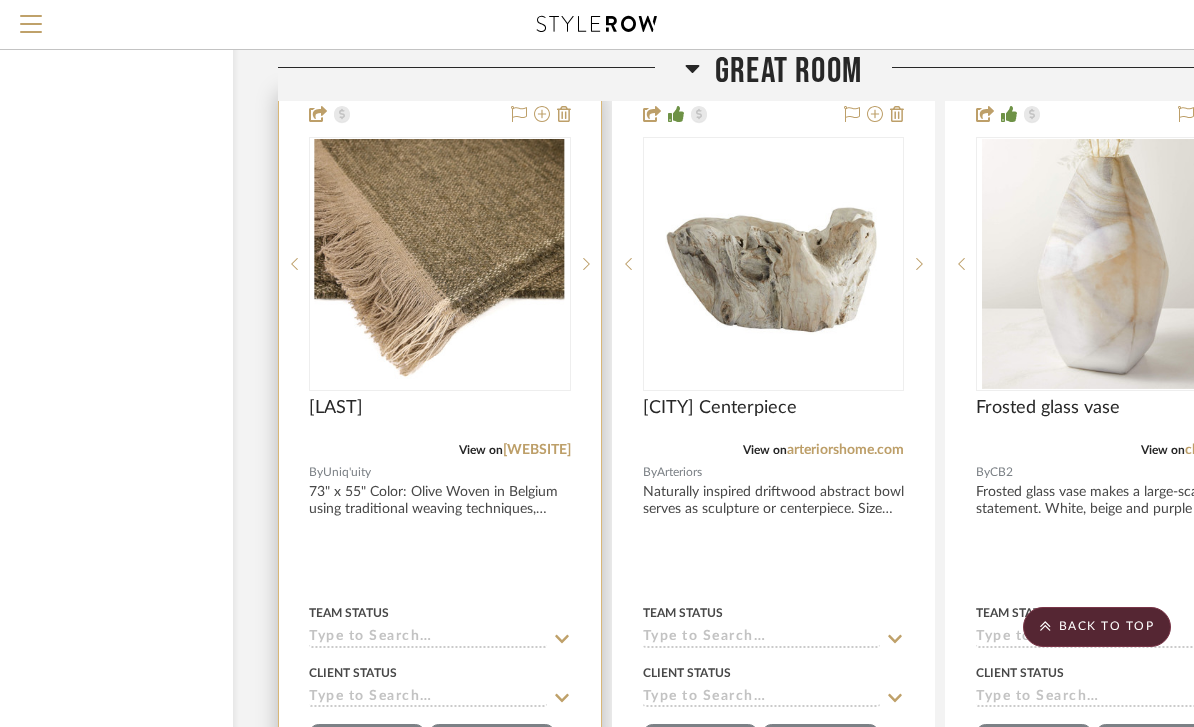click at bounding box center (440, 264) 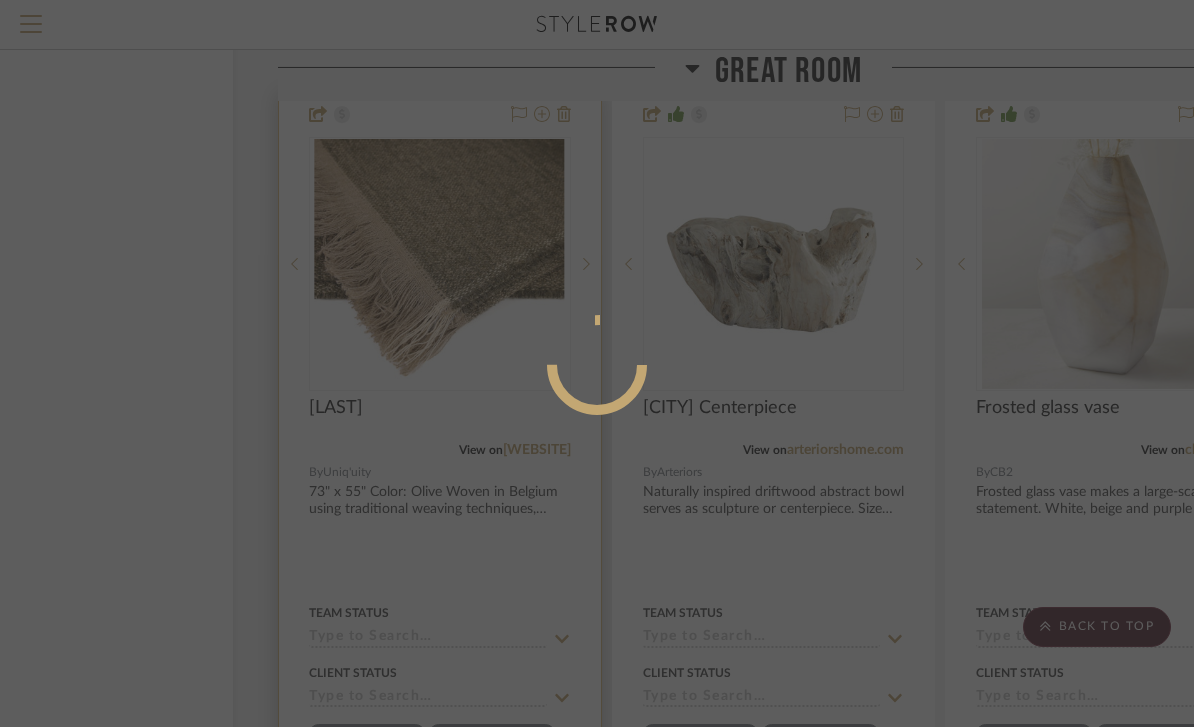 scroll, scrollTop: 0, scrollLeft: 0, axis: both 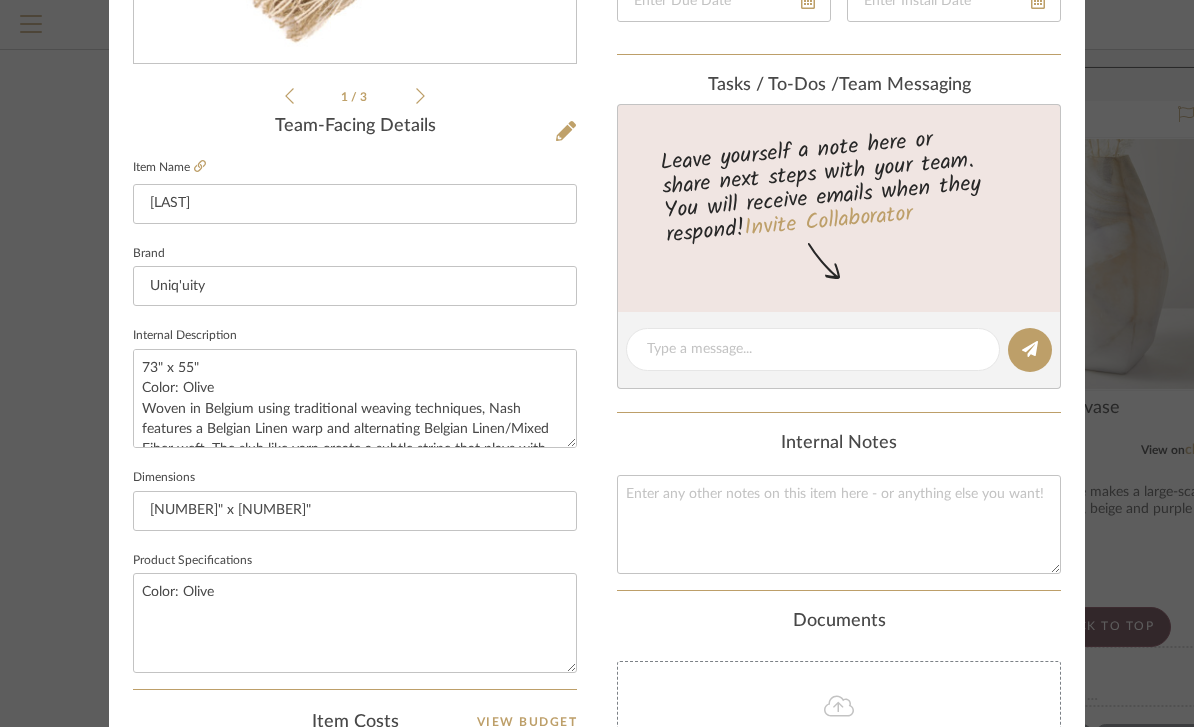 click at bounding box center [1113, -130] 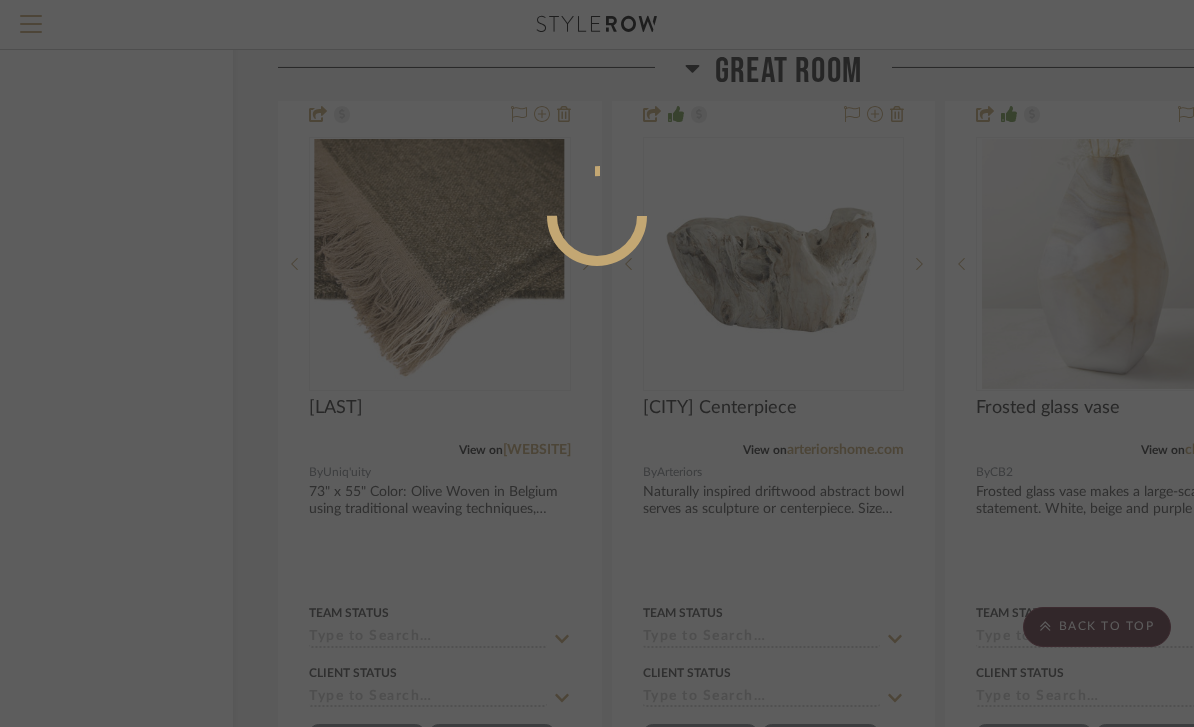 scroll, scrollTop: 149, scrollLeft: 0, axis: vertical 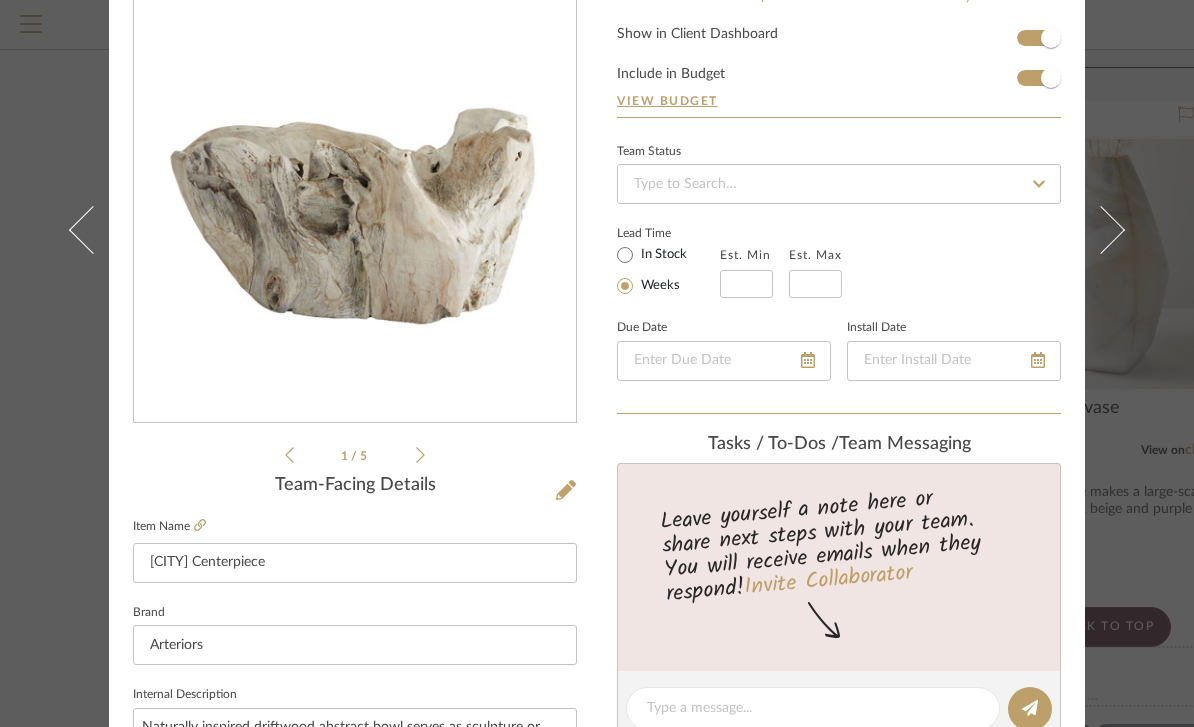 click on "[NAME] Great Room [CITY] Centerpiece Team View 2 Client View Orders 1 / 5 Team-Facing Details Item Name Nantucket Centerpiece Brand Arteriors Internal Description Naturally inspired driftwood abstract bowl serves as sculpture or centerpiece. Size may vary up to 10". Dimensions 25" Diam x 16" Product Specifications Item Costs View Budget Markup % 40% Unit Cost $500.00 Cost Type DNET Client Unit Price $700.00 Quantity 1 Unit Type Each Subtotal $700.00 Tax % 7.25% Total Tax $50.75 Shipping Cost $0.00 Ship. Markup % 0% Taxable Total Shipping $0.00 Total Client Price $750.75 Your Cost $536.25 Your Margin $200.00 Content here copies to Client View - confirm visibility there. Show in Client Dashboard Include in Budget View Budget Team Status Lead Time In Stock Weeks Est. Min Est. Max Due Date Install Date Tasks / To-Dos / team Messaging Invite Collaborator Internal Notes Documents Choose a file or drag it here. Change Room/Update Quantity" at bounding box center (597, 363) 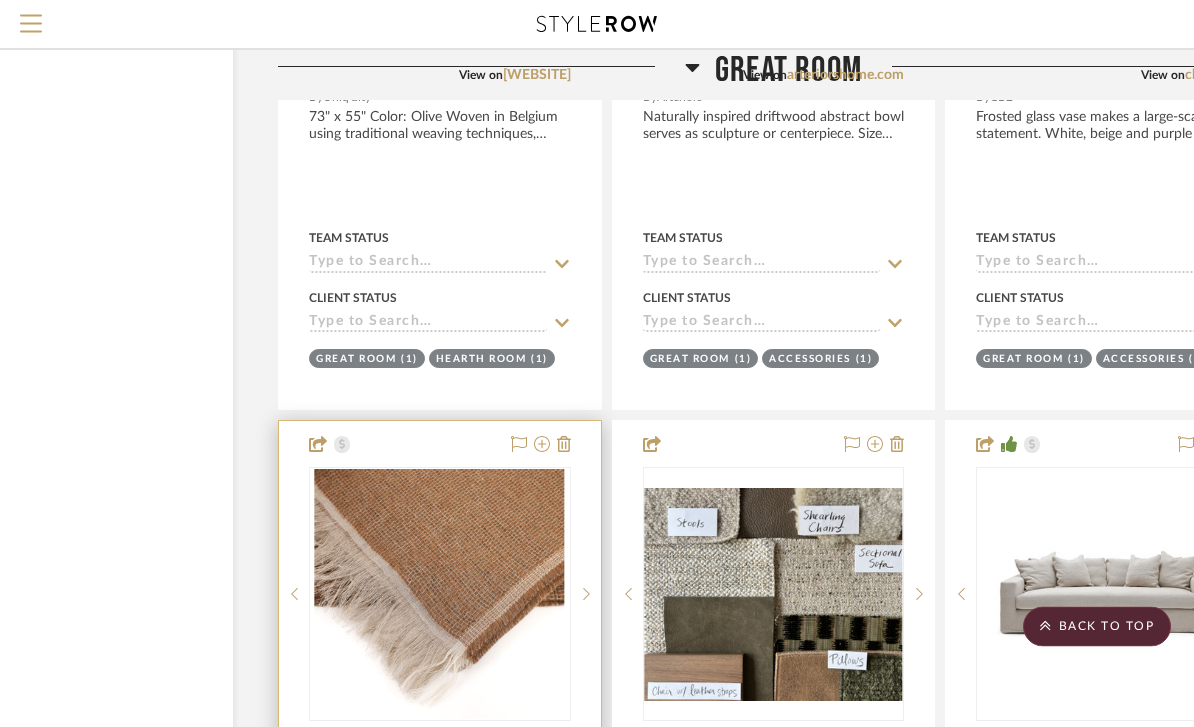 scroll, scrollTop: 4598, scrollLeft: 143, axis: both 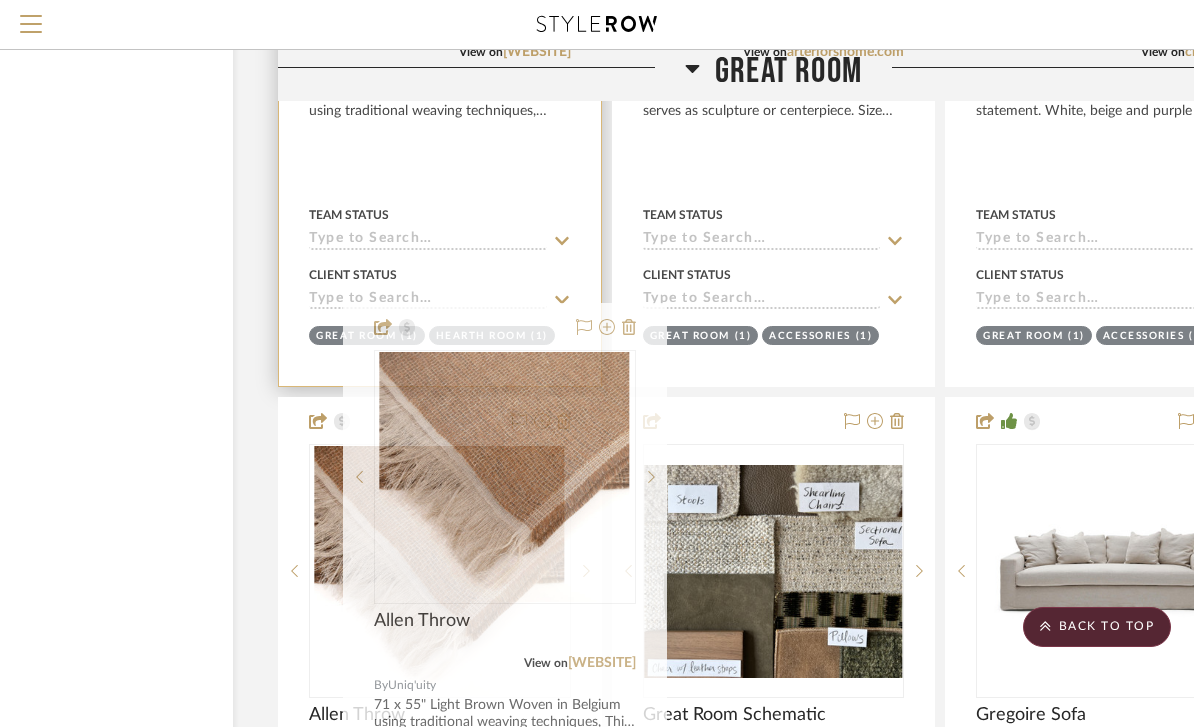 type 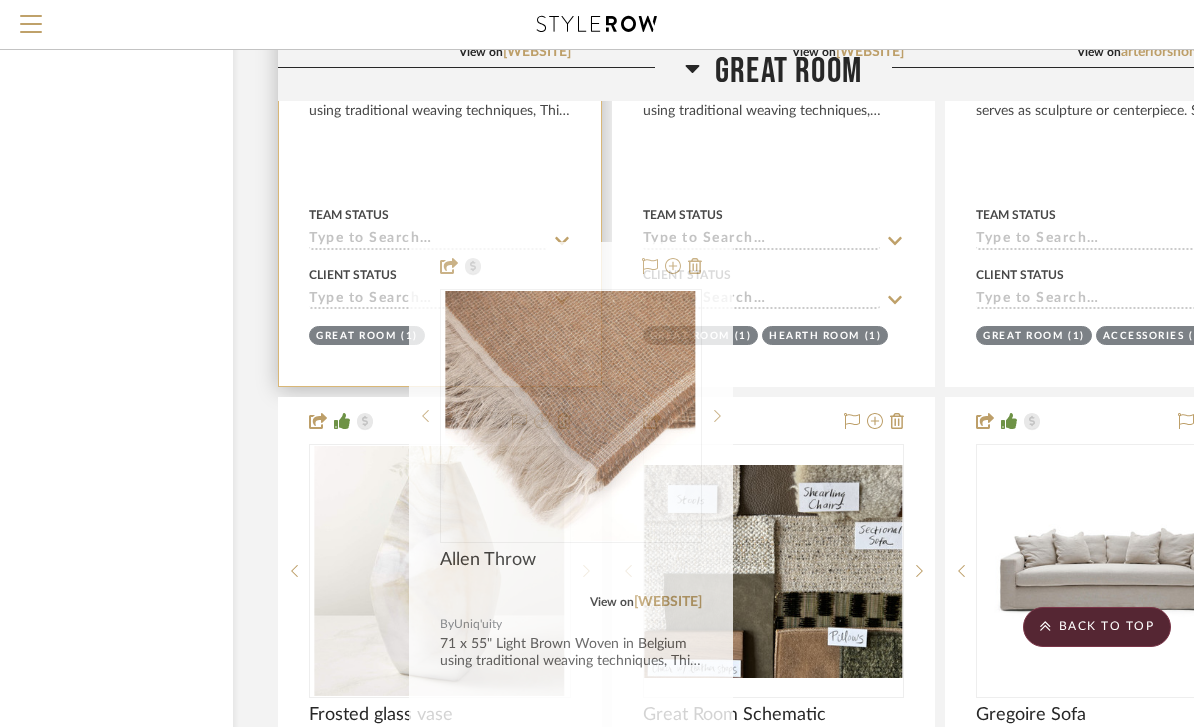 drag, startPoint x: 453, startPoint y: 506, endPoint x: 584, endPoint y: 363, distance: 193.93298 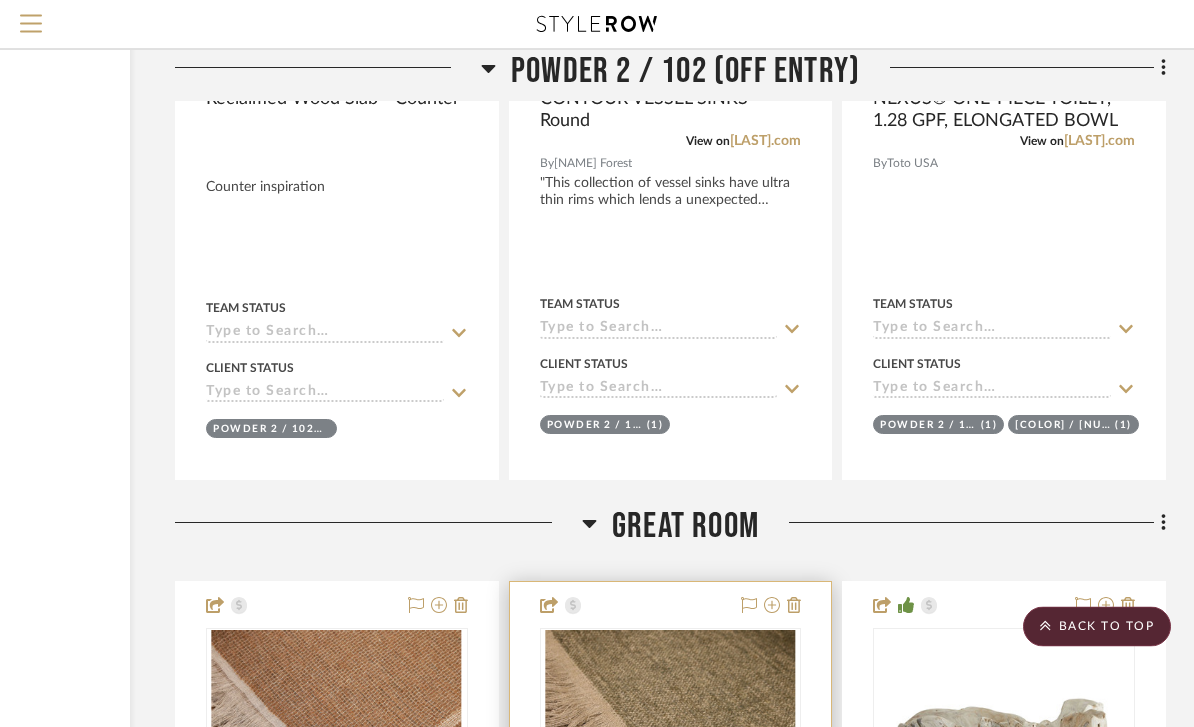 scroll, scrollTop: 3759, scrollLeft: 246, axis: both 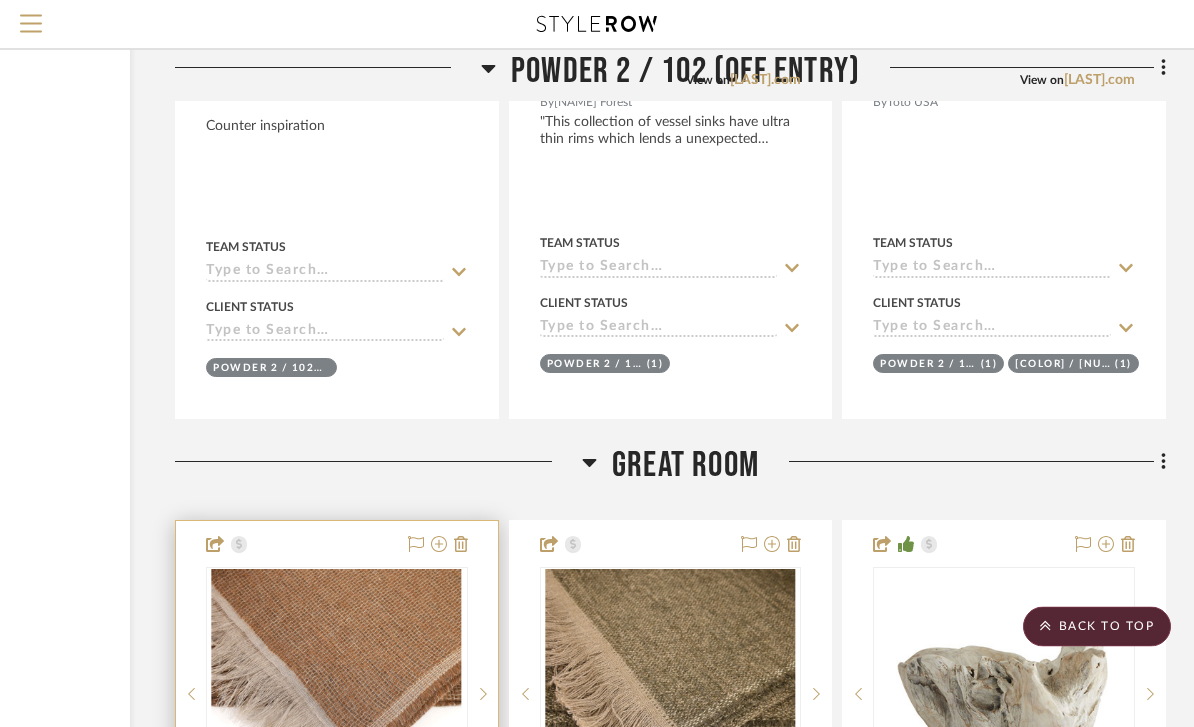 drag, startPoint x: 660, startPoint y: 663, endPoint x: 263, endPoint y: 678, distance: 397.28326 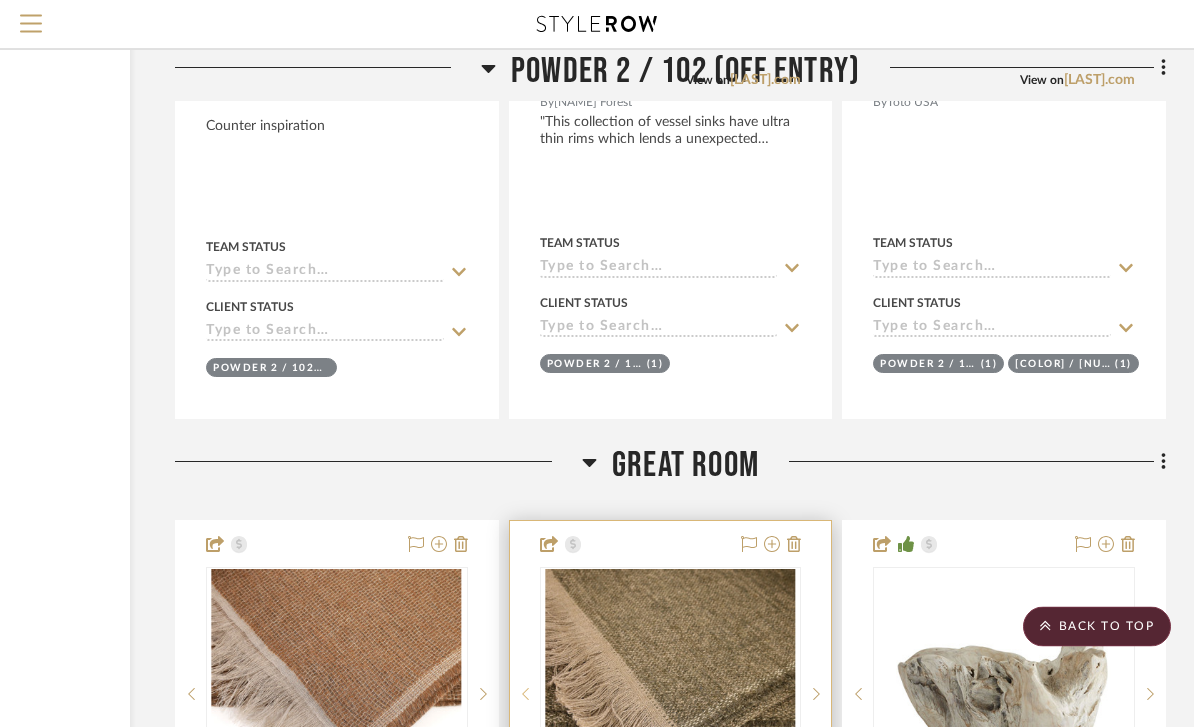 scroll, scrollTop: 3770, scrollLeft: 246, axis: both 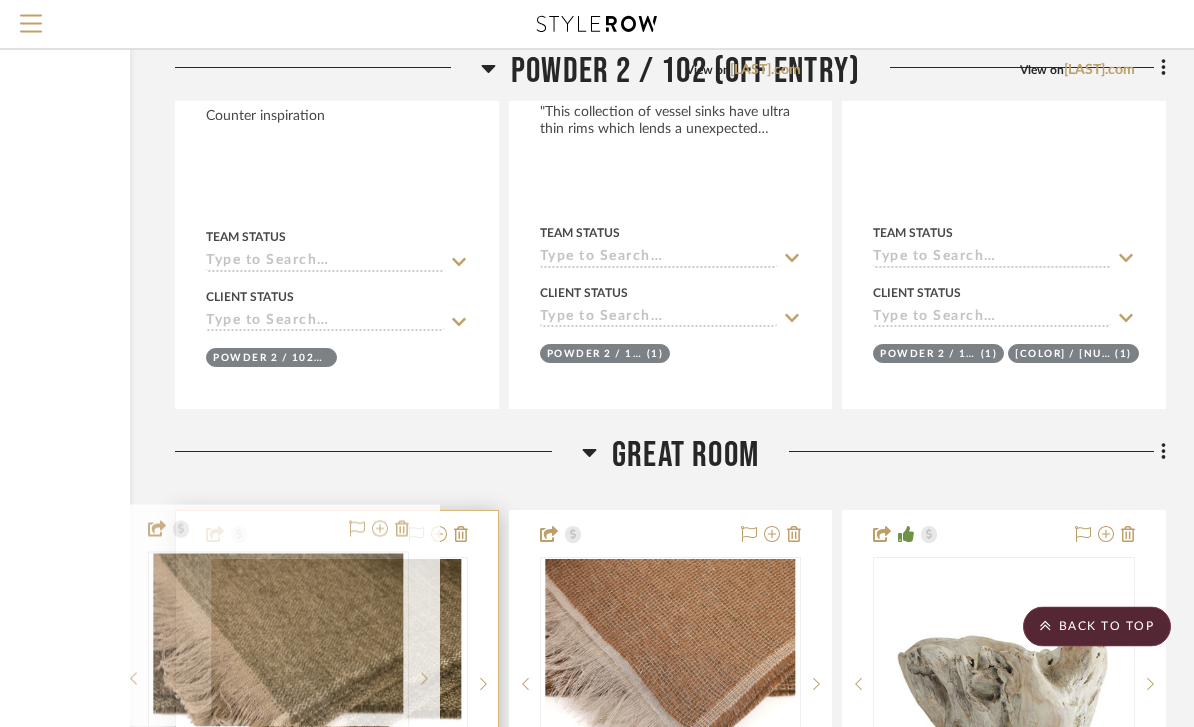 drag, startPoint x: 715, startPoint y: 642, endPoint x: 323, endPoint y: 638, distance: 392.02042 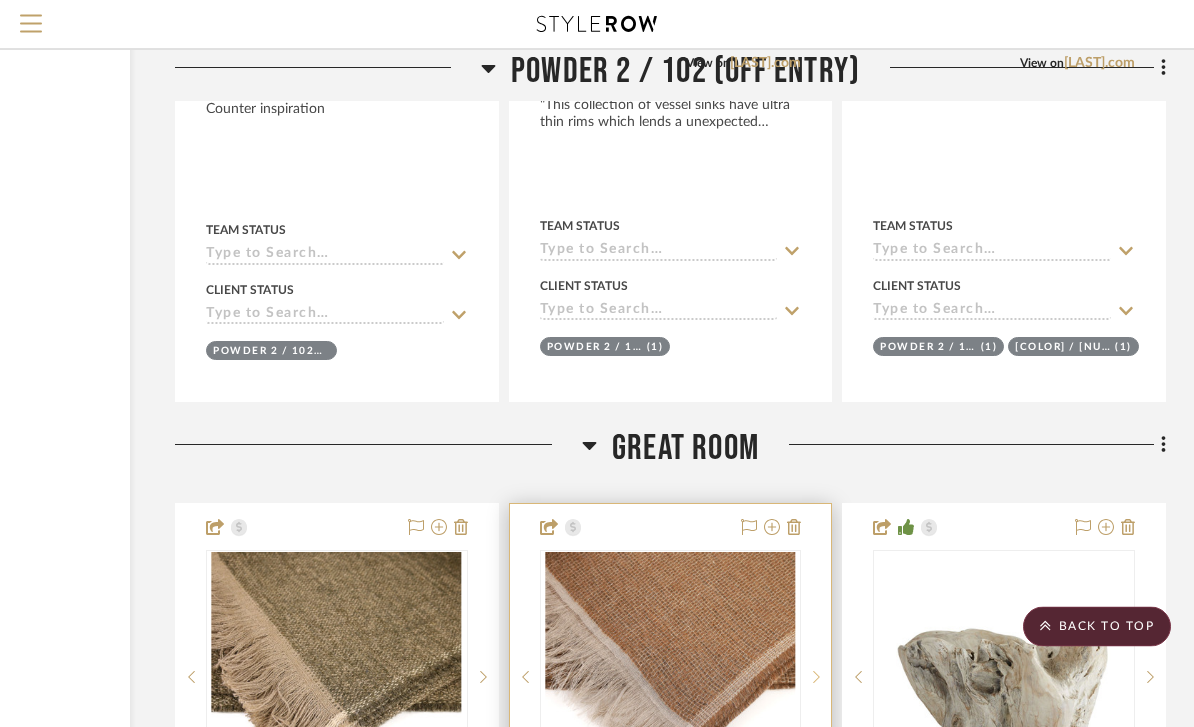 scroll, scrollTop: 3787, scrollLeft: 246, axis: both 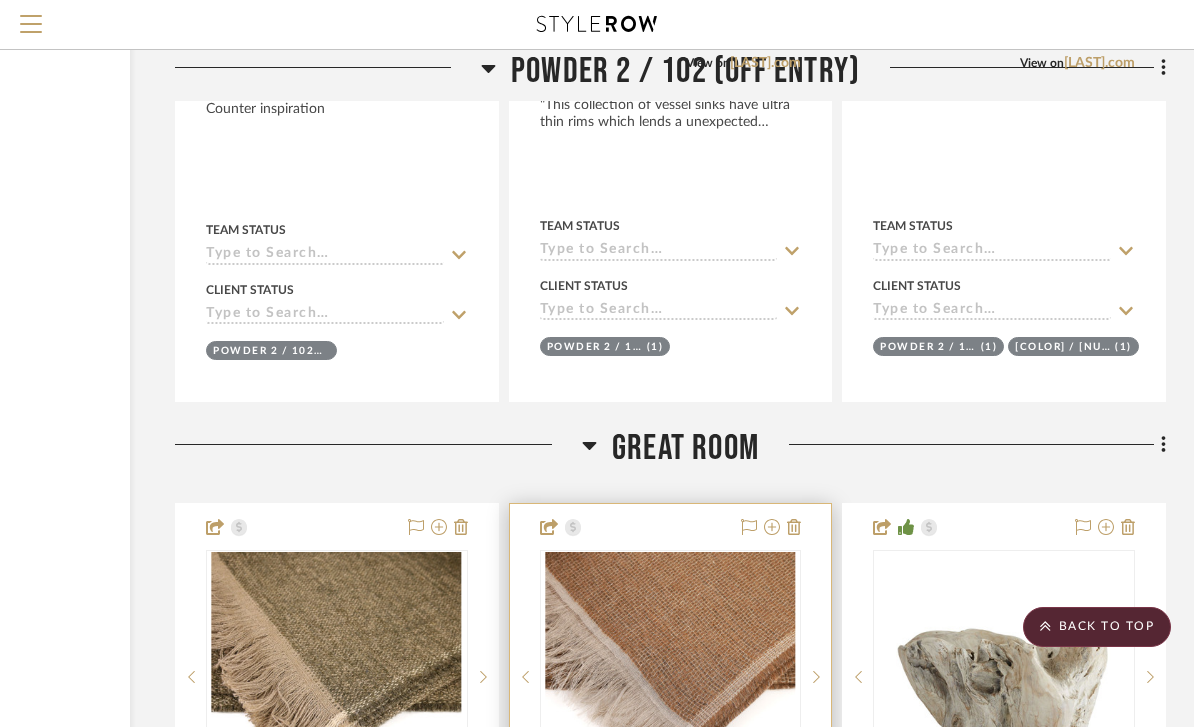 click at bounding box center (670, 677) 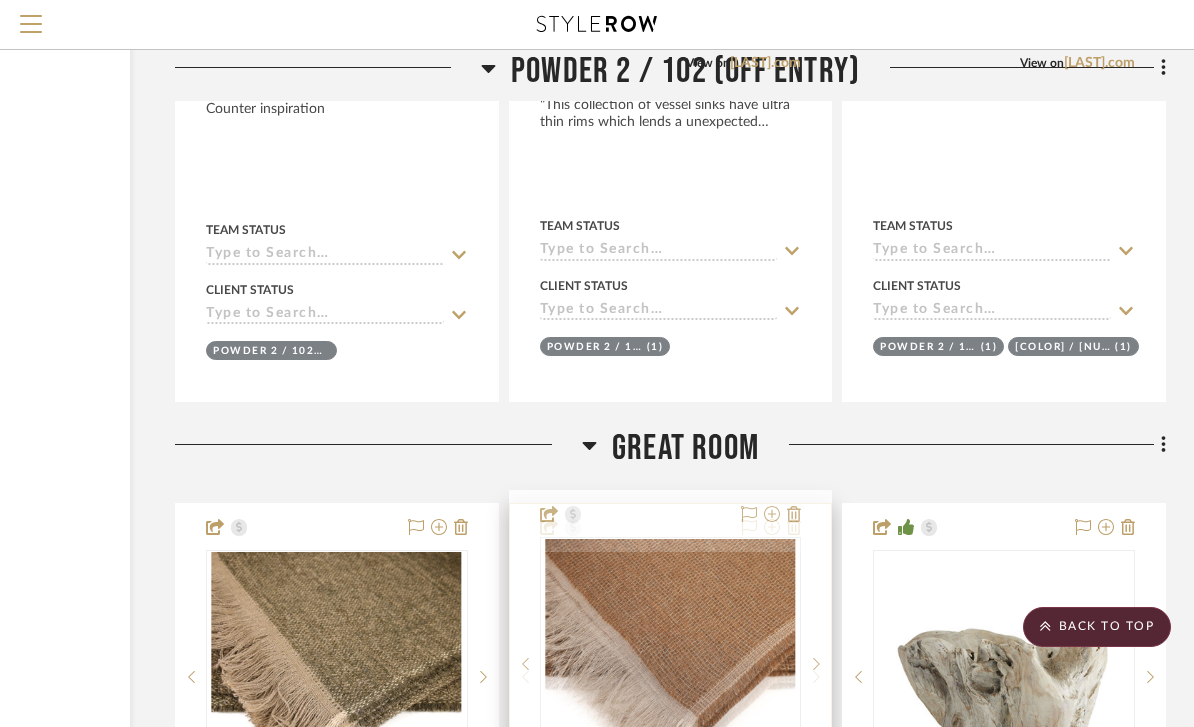 click at bounding box center [670, 677] 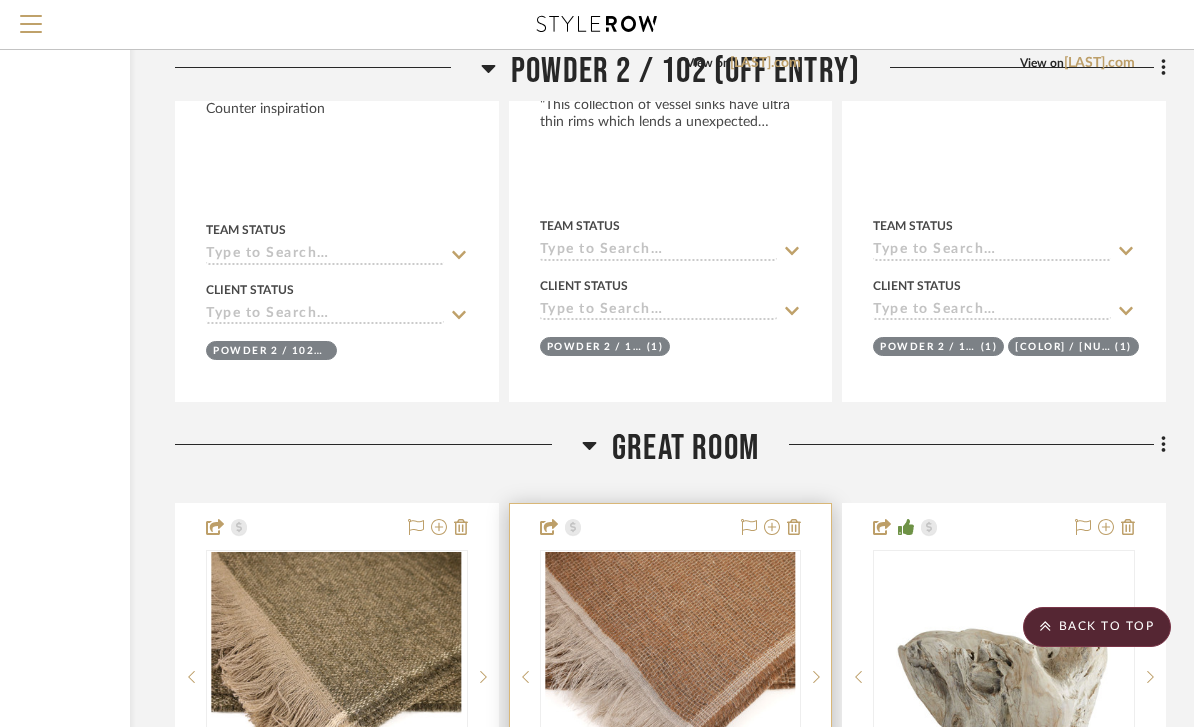 click at bounding box center (670, 677) 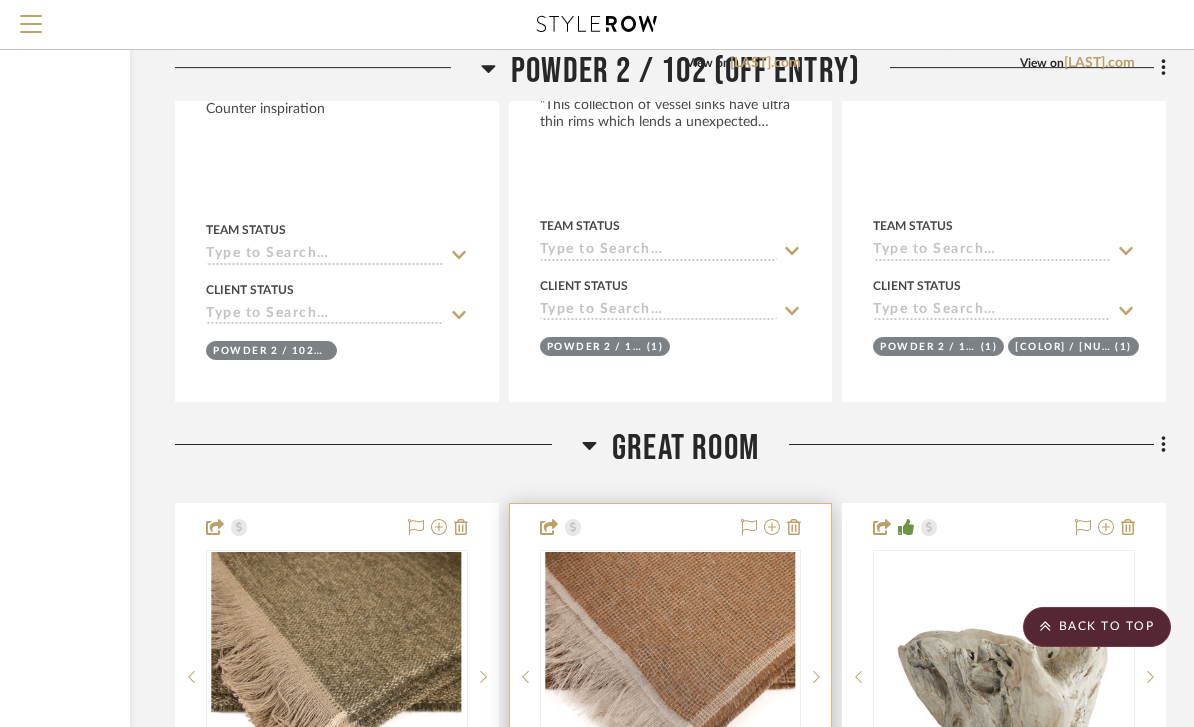 scroll, scrollTop: 0, scrollLeft: 0, axis: both 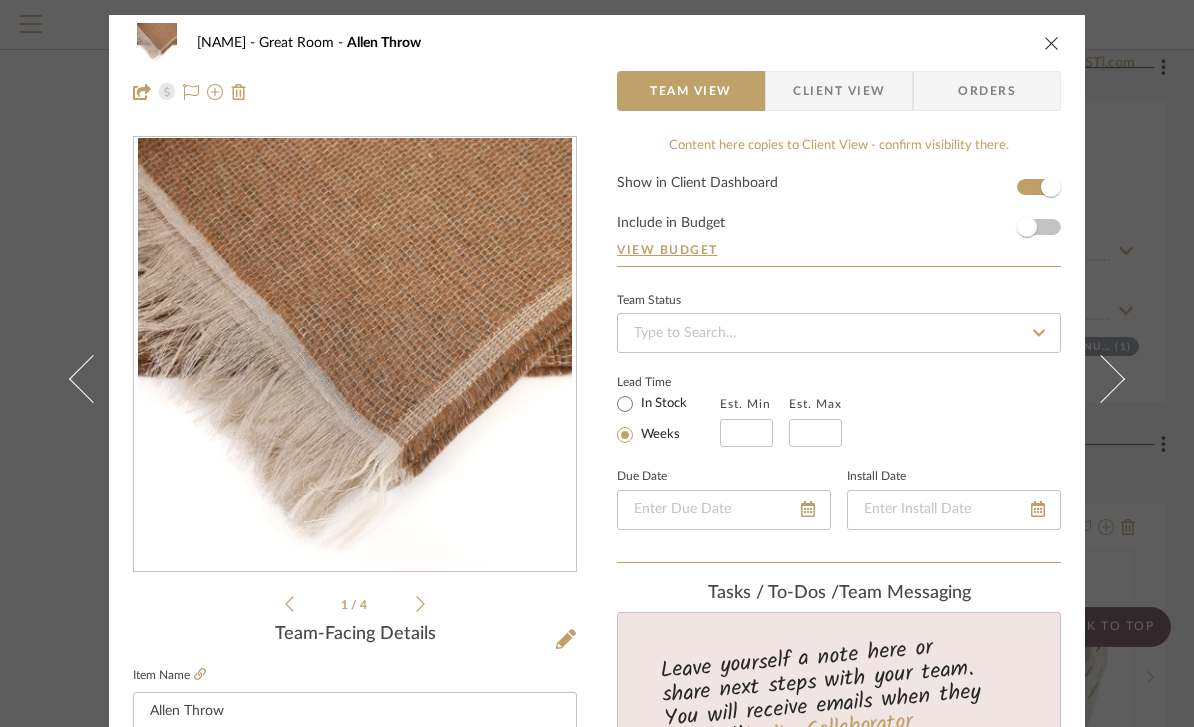 click at bounding box center [355, 355] 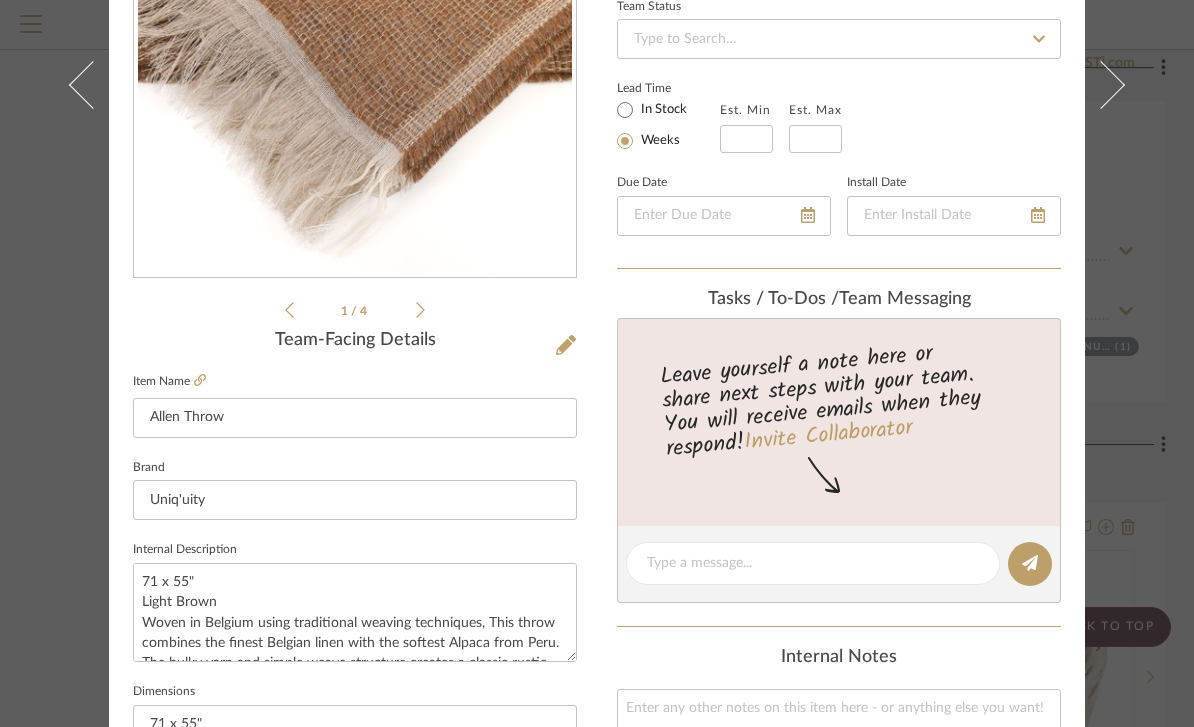 scroll, scrollTop: 291, scrollLeft: 0, axis: vertical 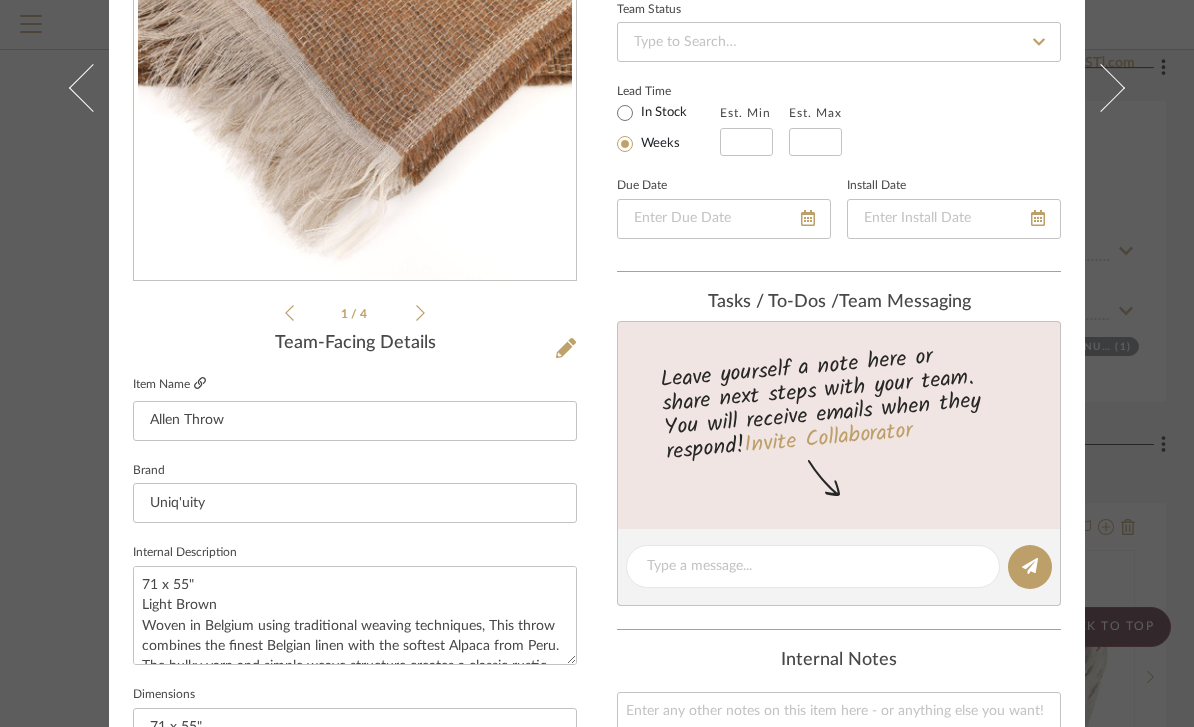 click 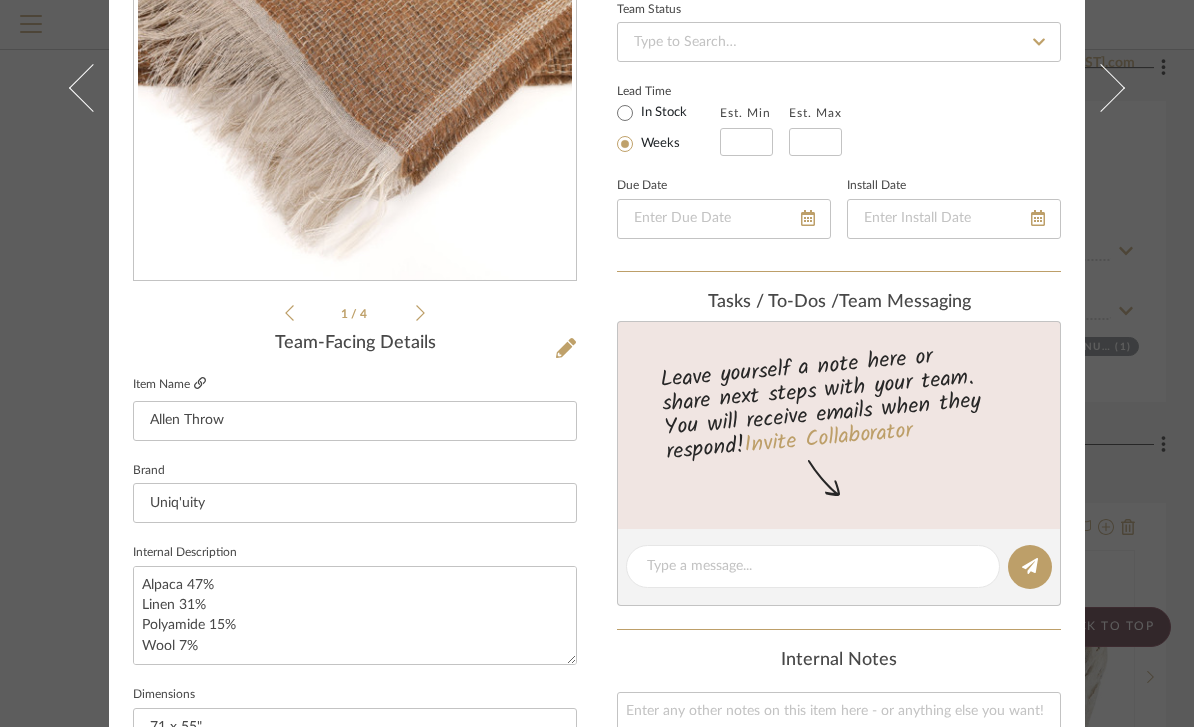 scroll, scrollTop: 181, scrollLeft: 0, axis: vertical 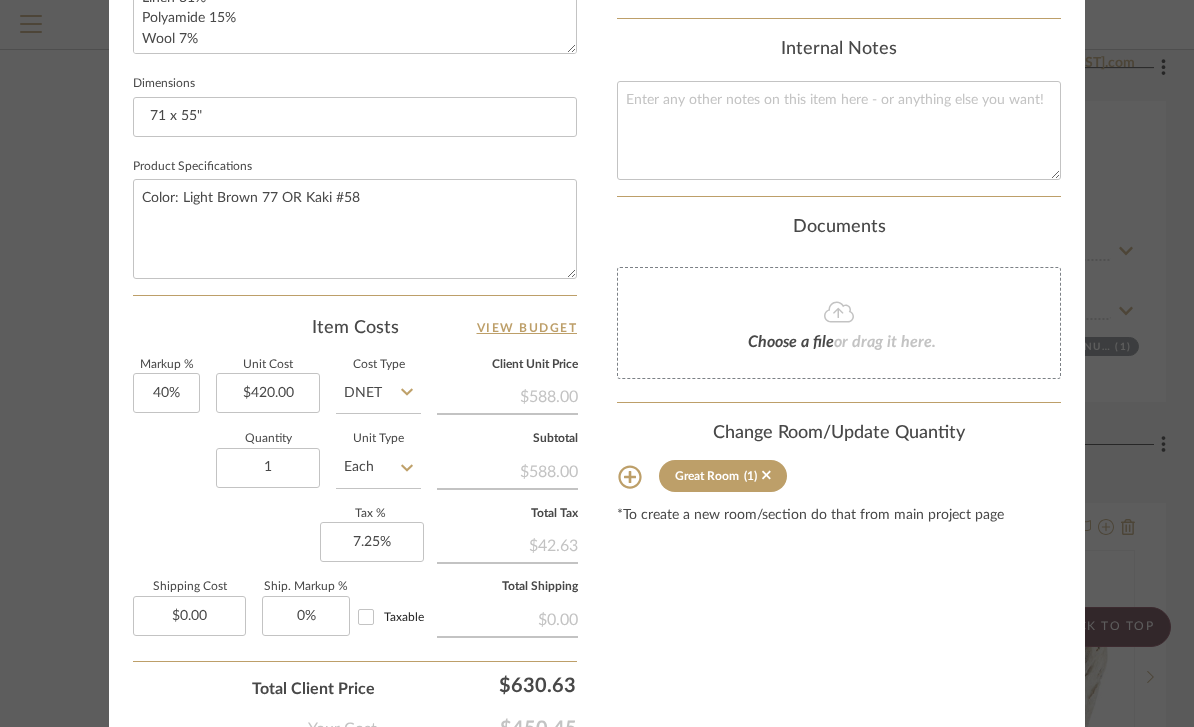 click at bounding box center [81, -524] 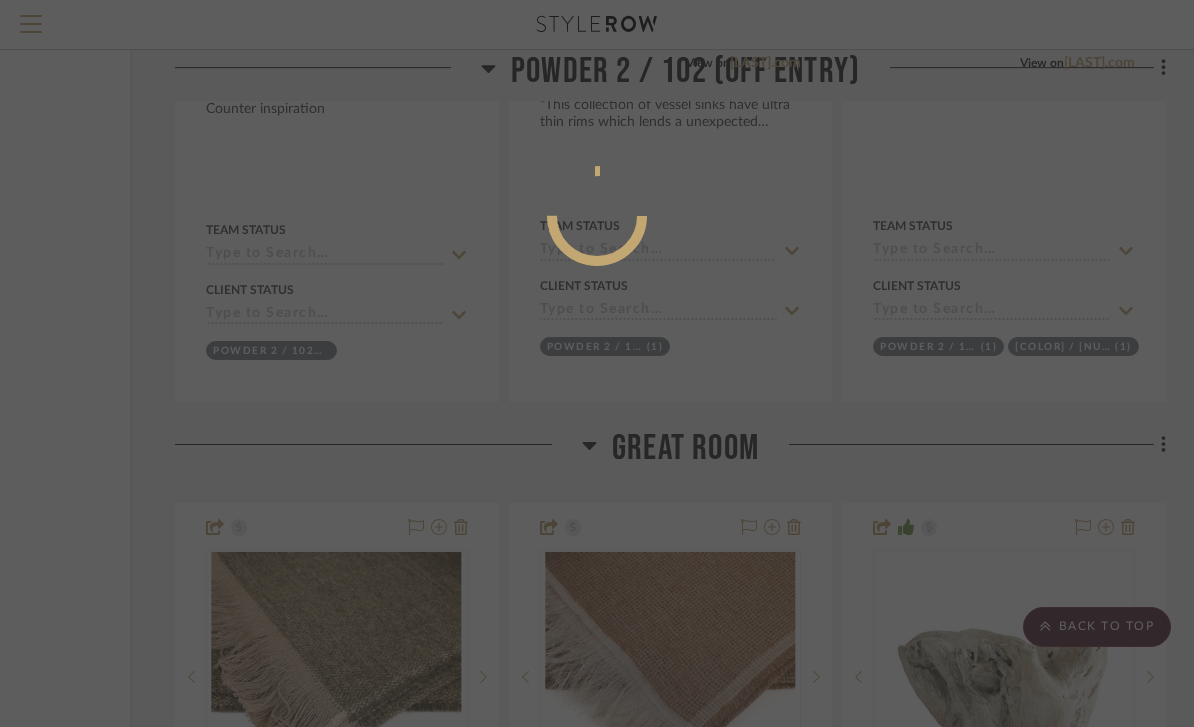 scroll, scrollTop: 149, scrollLeft: 0, axis: vertical 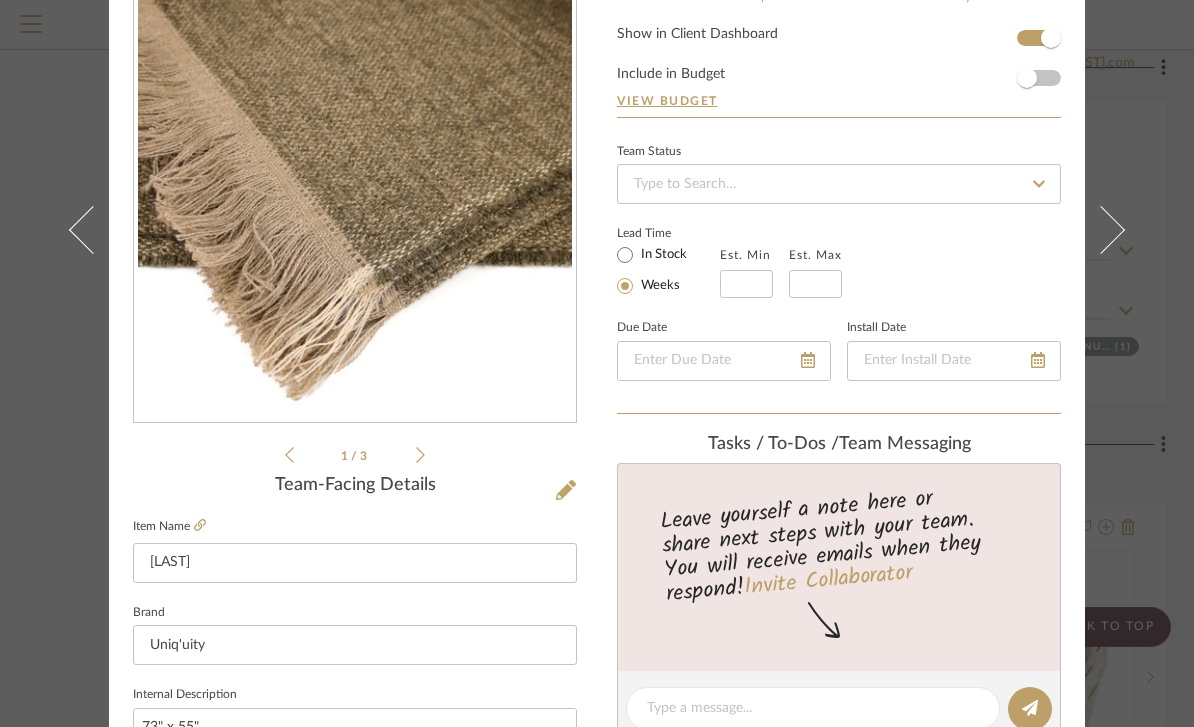 click on "Client View" at bounding box center (839, -58) 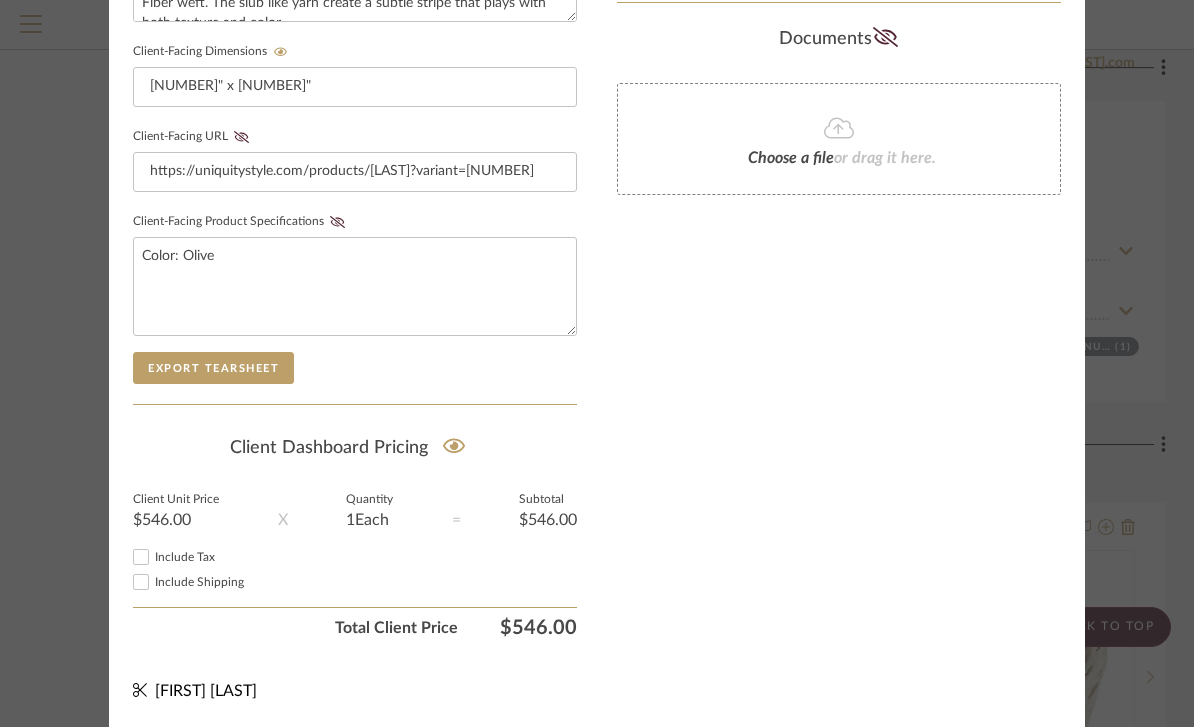 scroll, scrollTop: 953, scrollLeft: 0, axis: vertical 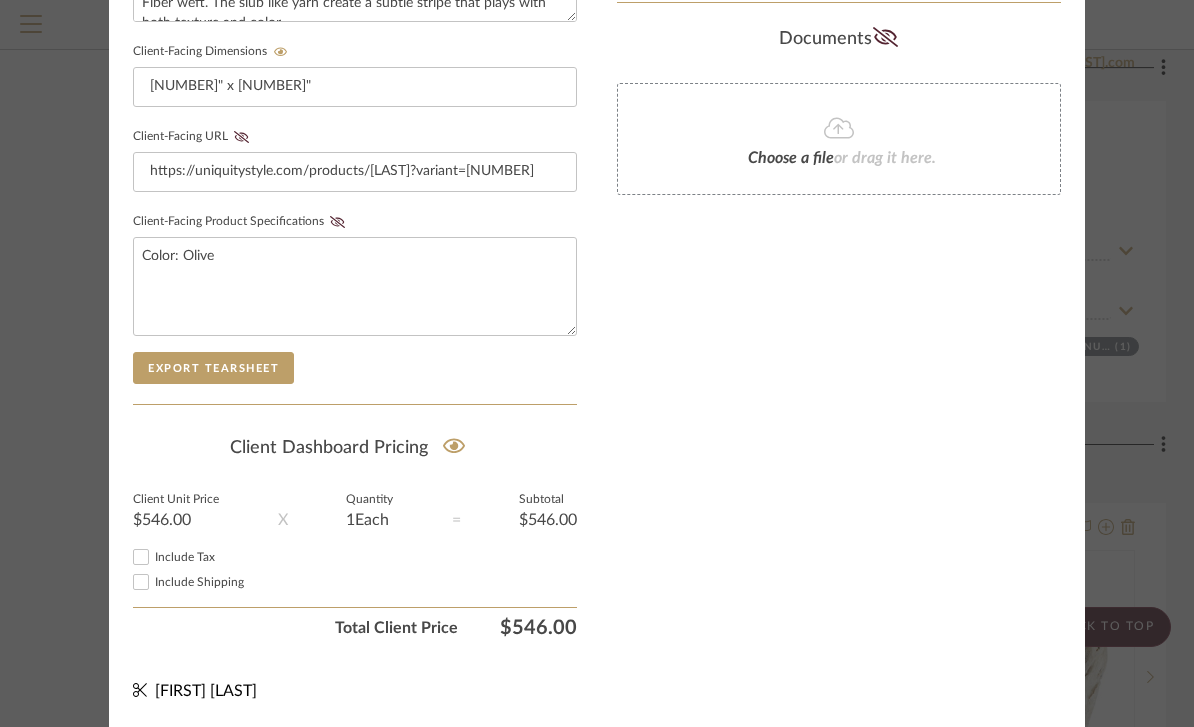 click at bounding box center (81, -575) 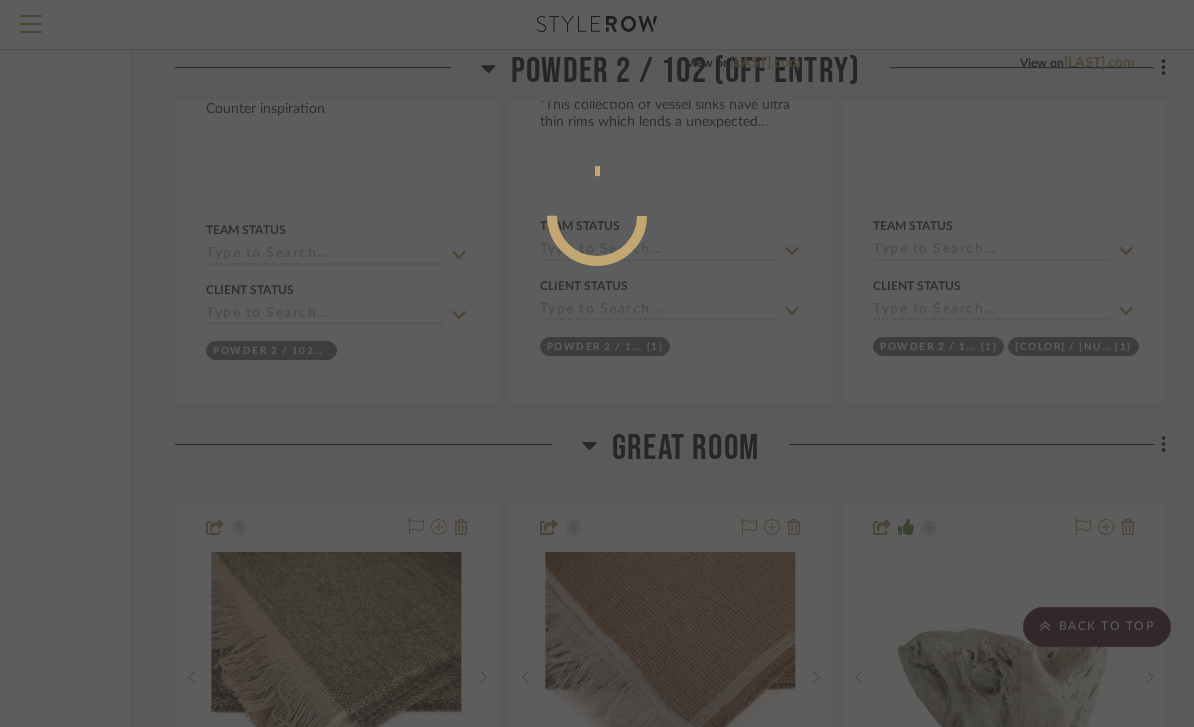 scroll, scrollTop: 149, scrollLeft: 0, axis: vertical 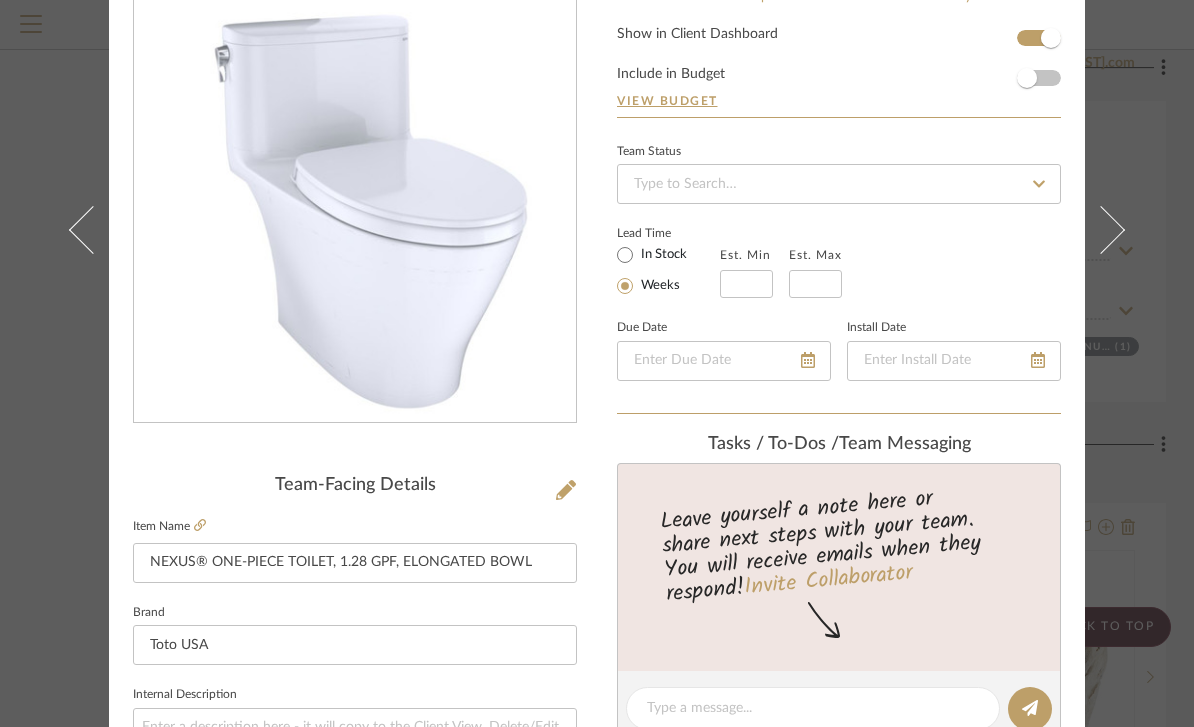 click on "Item Name NEXUS® ONE-PIECE TOILET, 1.28 GPF, ELONGATED BOWL Brand Toto USA Internal Description Dimensions Product Specifications Item Costs View Budget Markup % 40% Unit Cost $0.00 Cost Type DNET Client Unit Price $0.00 Quantity 1 Unit Type Each Subtotal $0.00 Tax % 7.25% Total Tax $0.00 Shipping Cost $0.00 Ship. Markup % 0% Taxable Total Shipping $0.00 Total Client Price $0.00 Your Cost $0.00 Your Margin $0.00 Content here copies to Client View - confirm visibility there. Show in Client Dashboard Include in Budget View Budget Team Status Lead Time In Stock Weeks Est. Min Est. Max Due Date Install Date Tasks / To-Dos / team Messaging Leave yourself a note here or share next steps with your team. You will receive emails when they
respond! Invite Collaborator Internal Notes Documents (1) (1) (1)" at bounding box center [597, 363] 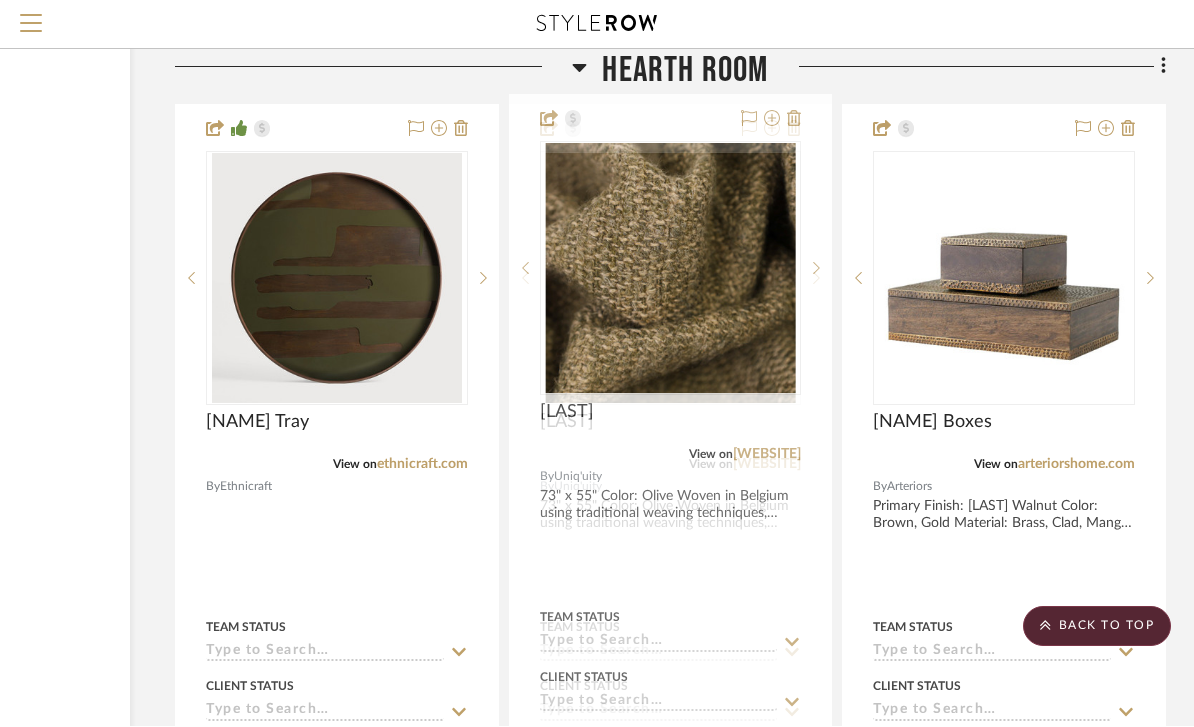 scroll, scrollTop: 10272, scrollLeft: 246, axis: both 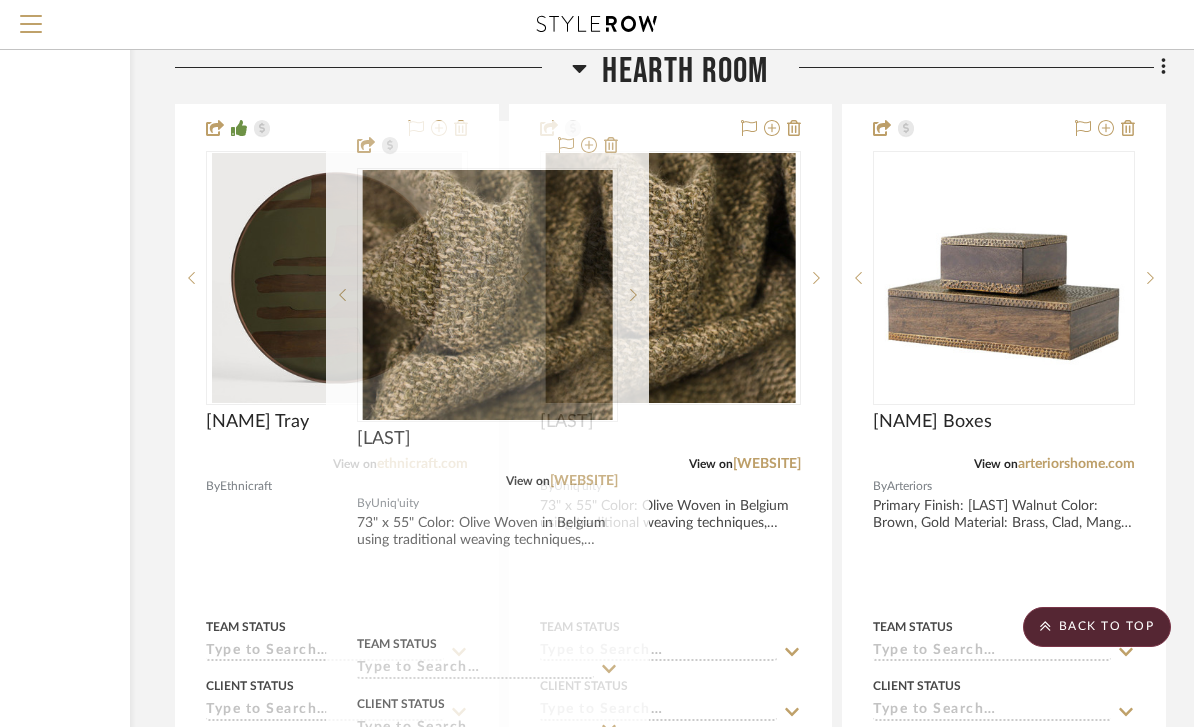 type 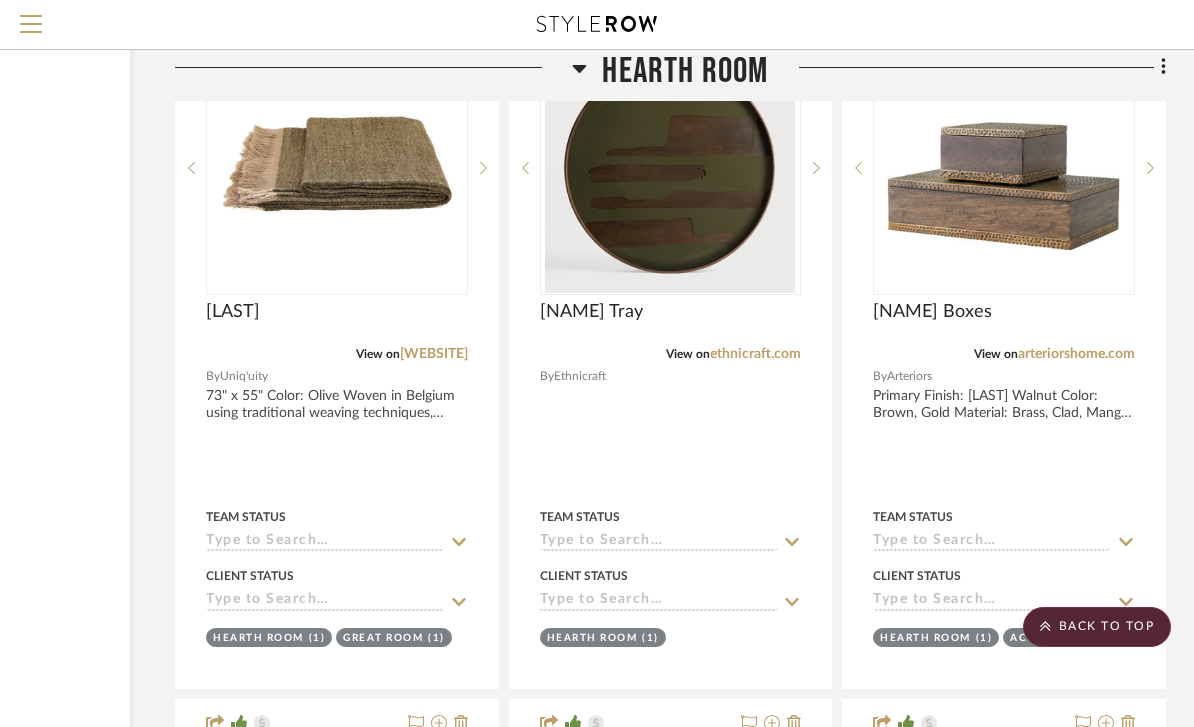 scroll, scrollTop: 10381, scrollLeft: 246, axis: both 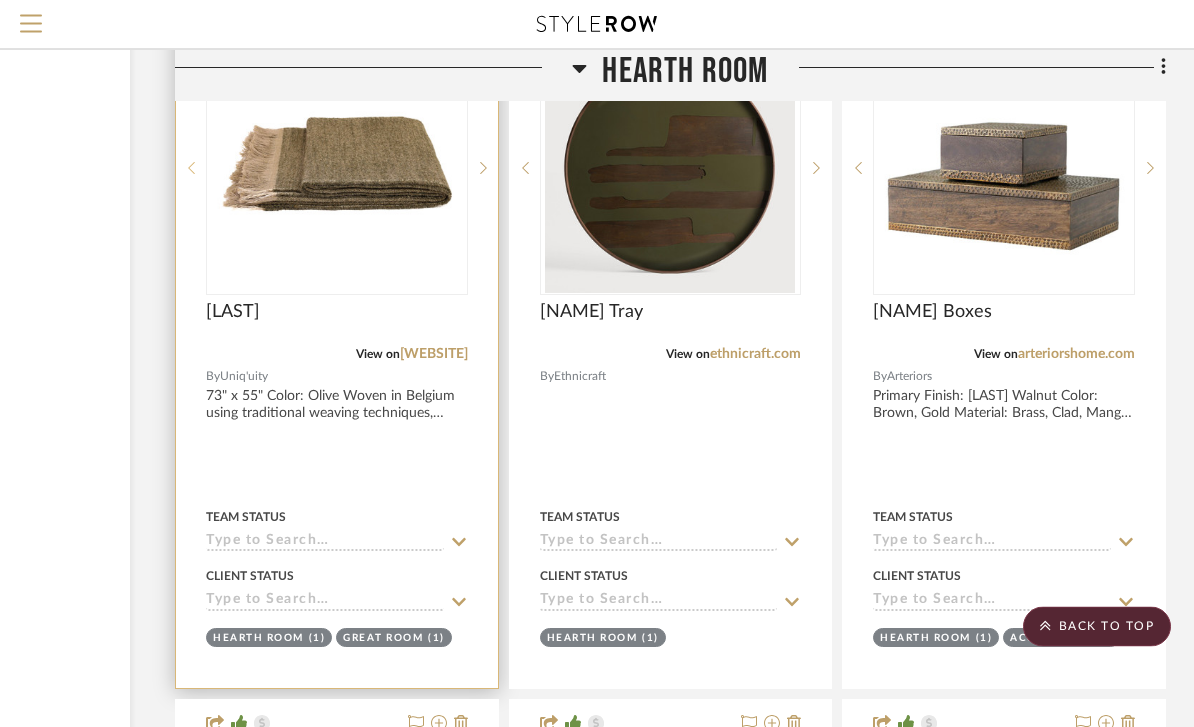 click at bounding box center [191, 169] 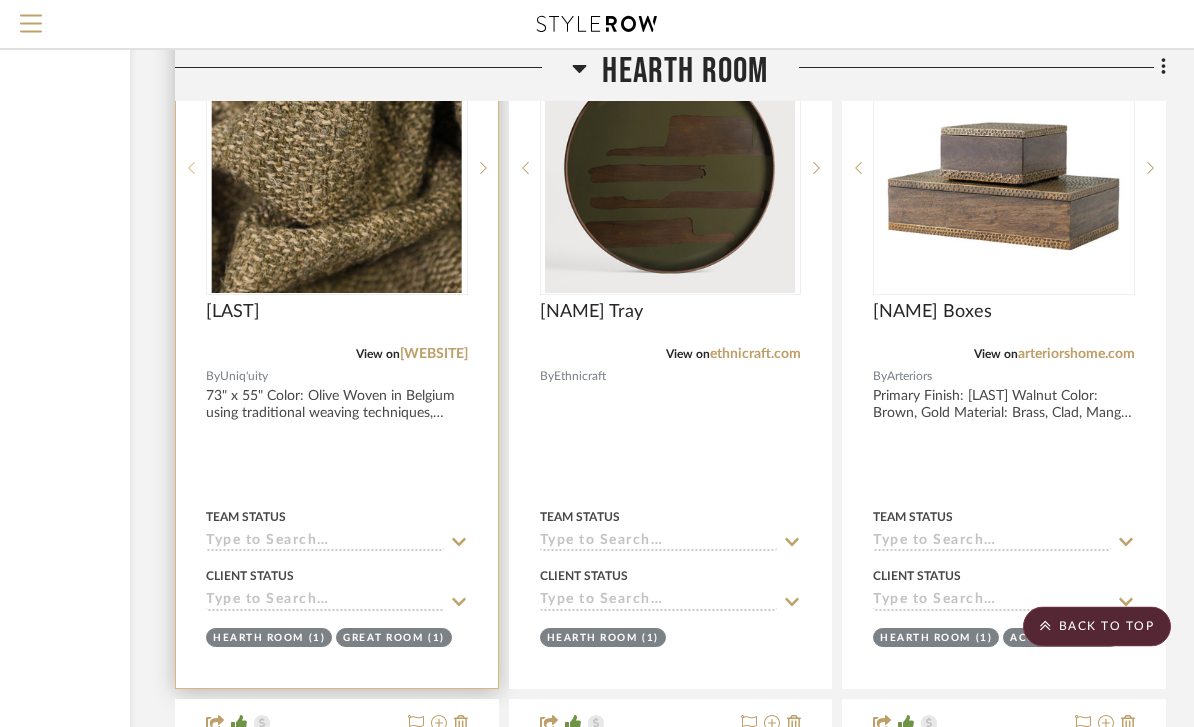 click at bounding box center (191, 169) 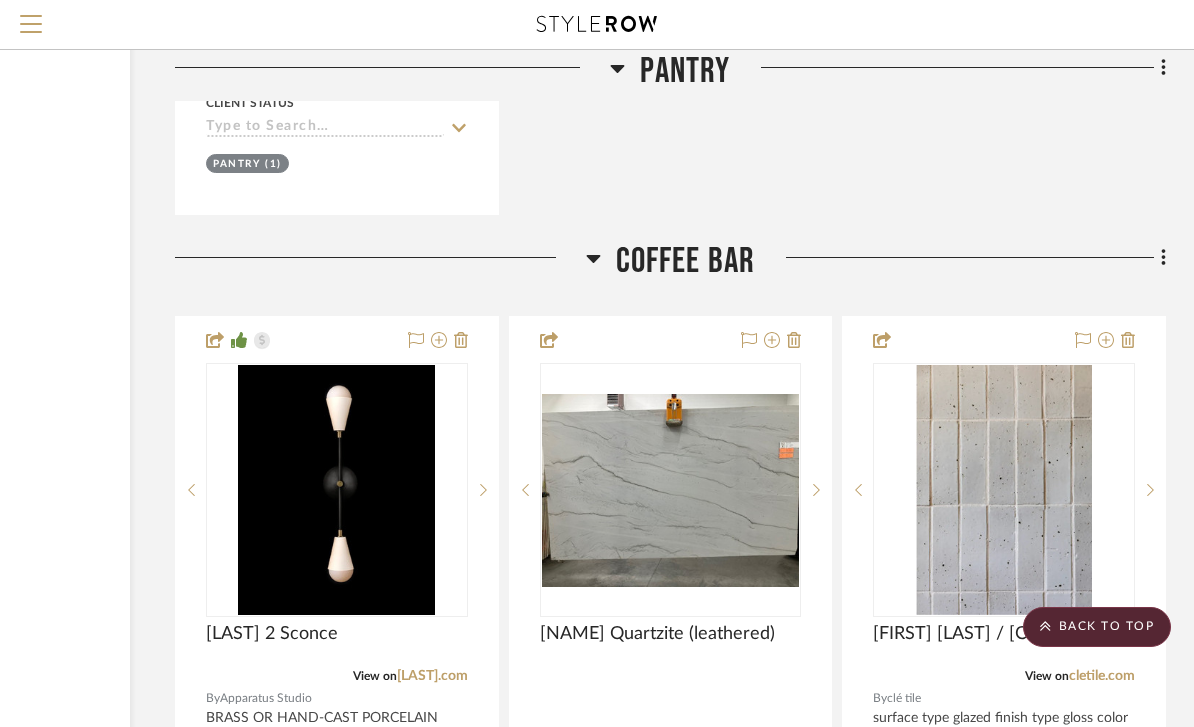 scroll, scrollTop: 16140, scrollLeft: 246, axis: both 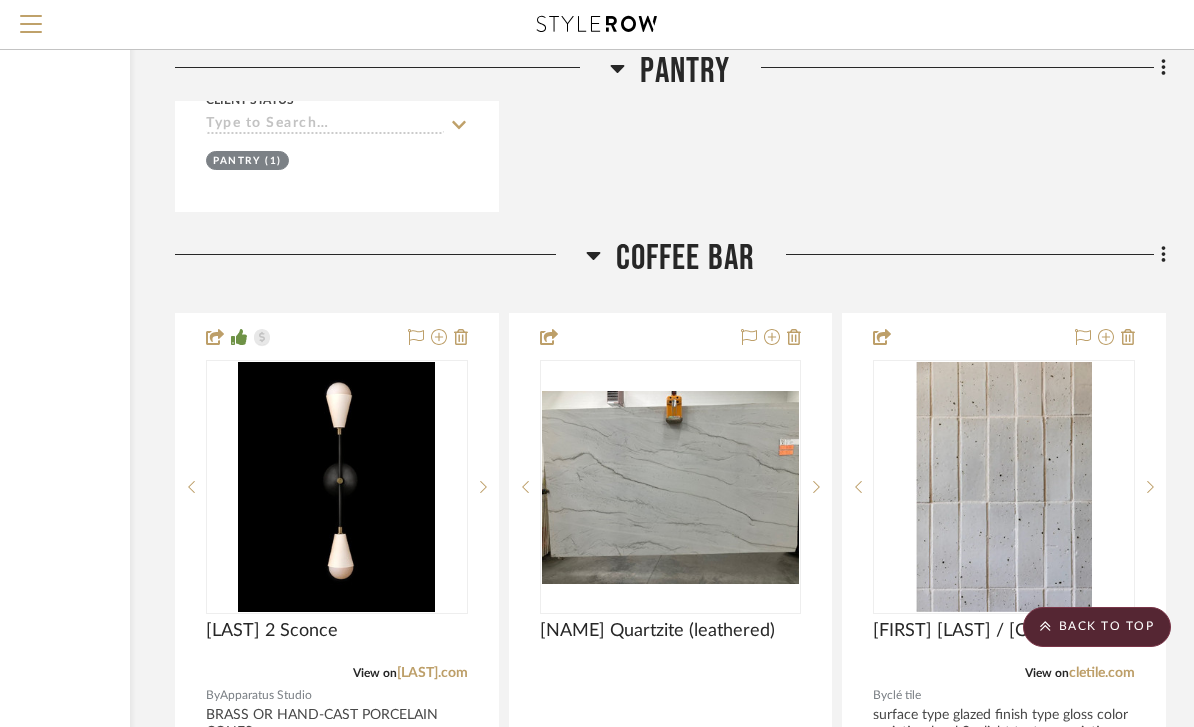click 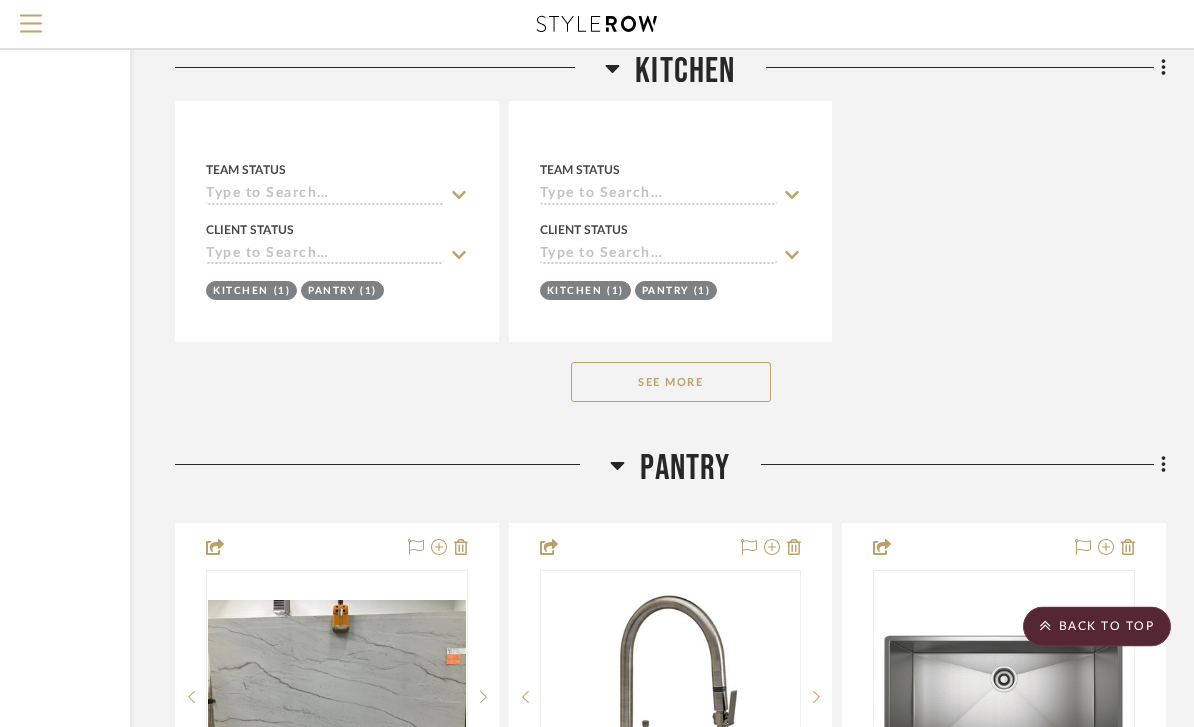 scroll, scrollTop: 14429, scrollLeft: 246, axis: both 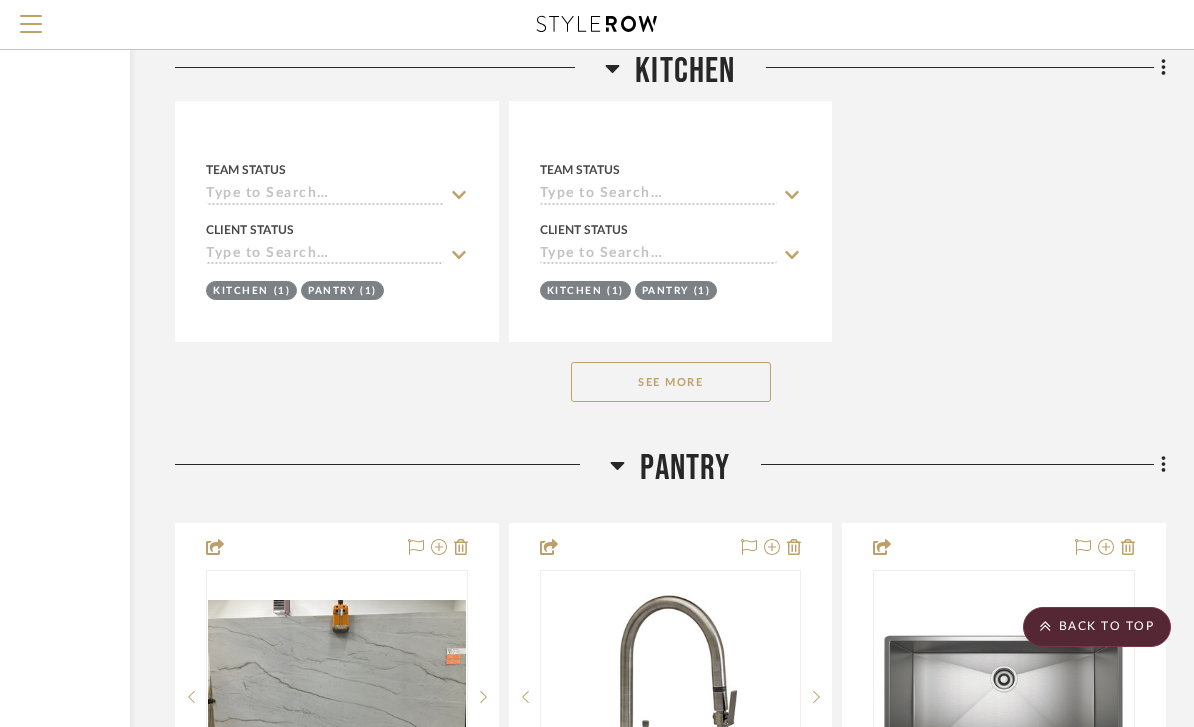 click 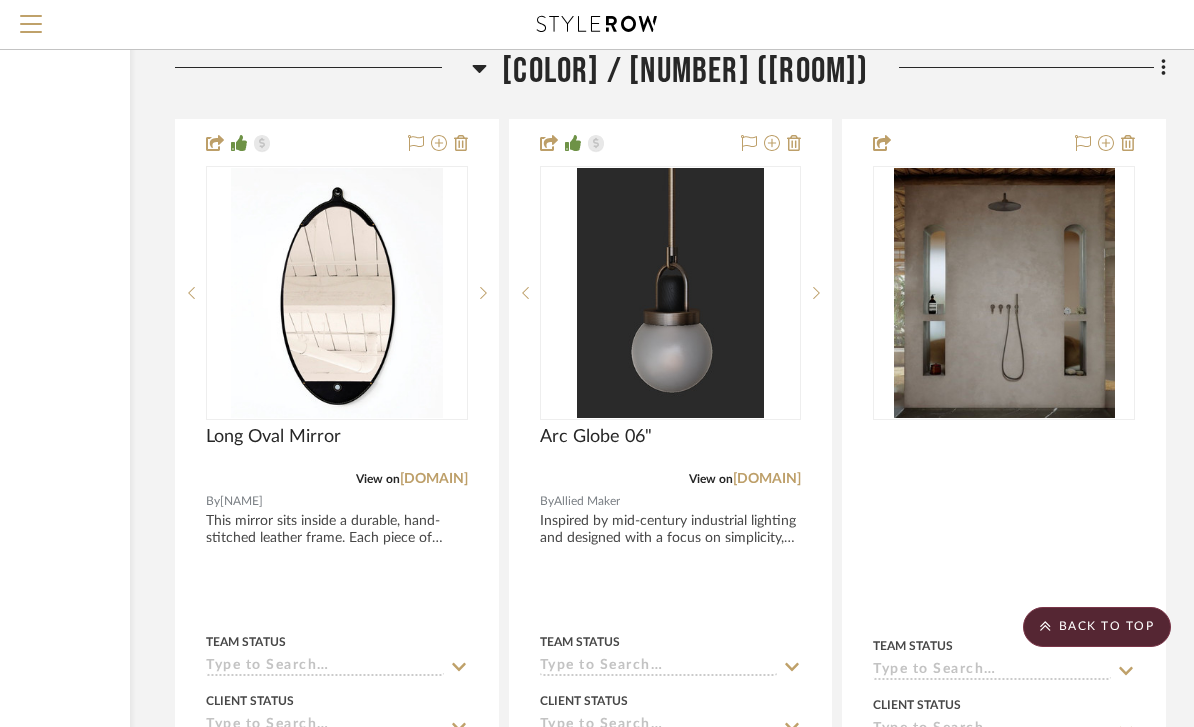 scroll, scrollTop: 16687, scrollLeft: 246, axis: both 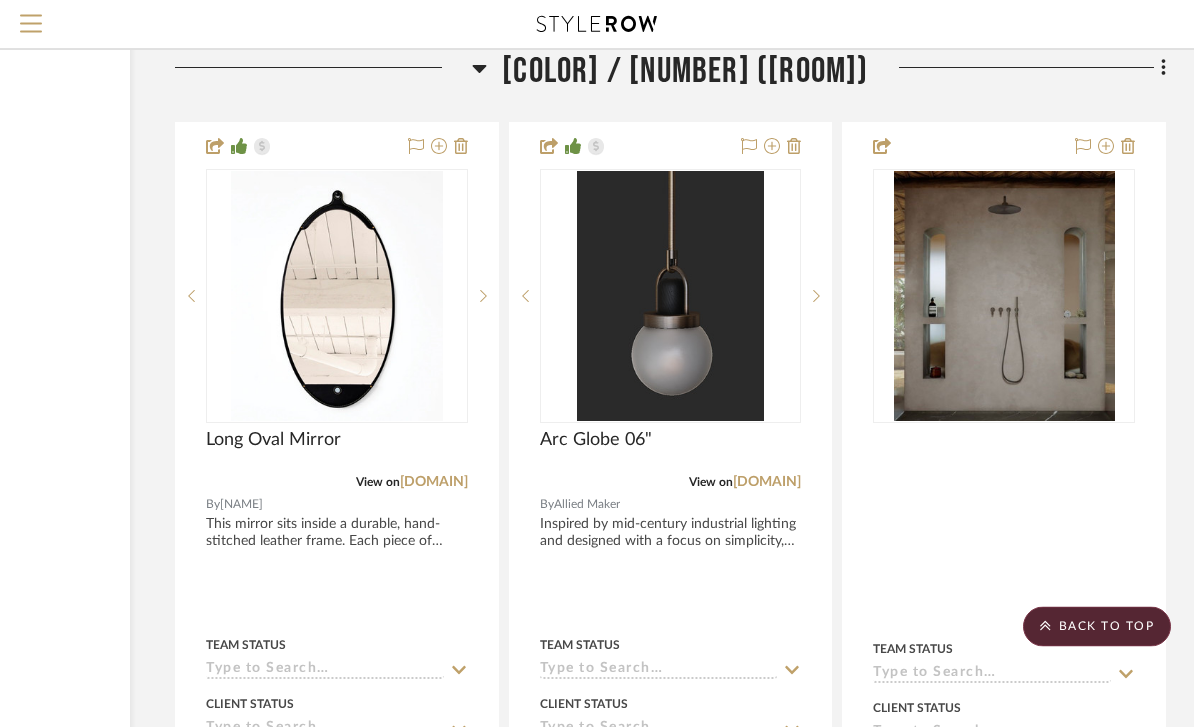 click 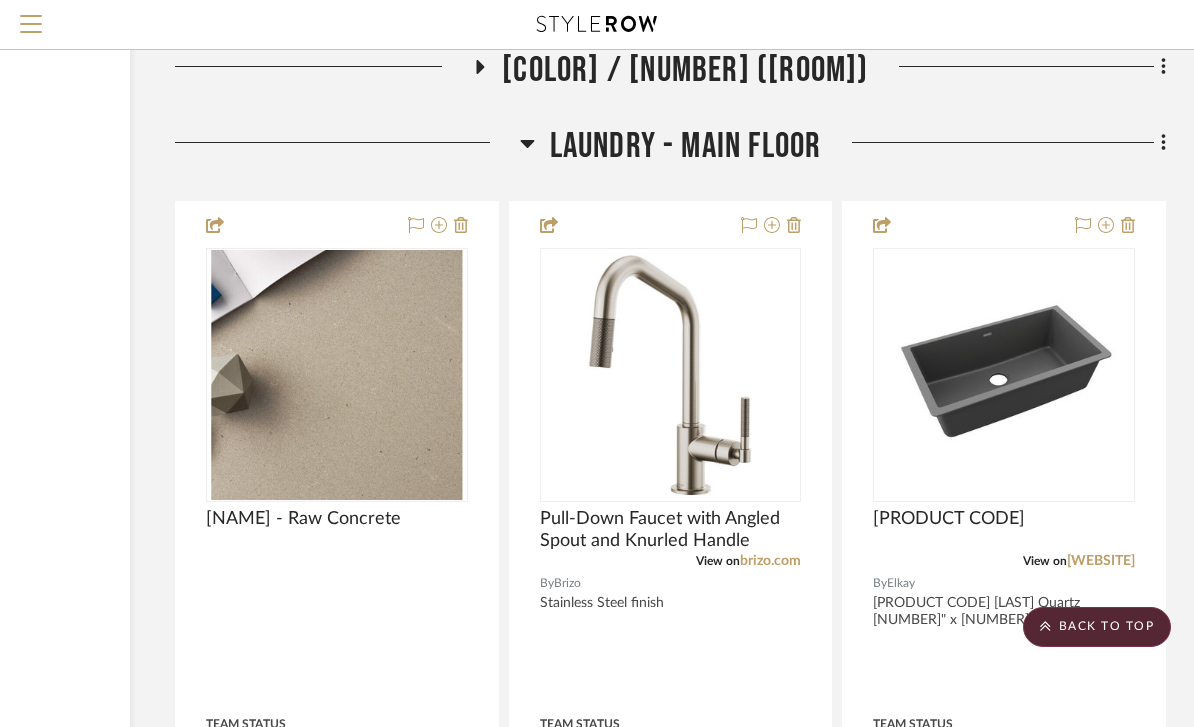 scroll, scrollTop: 16682, scrollLeft: 246, axis: both 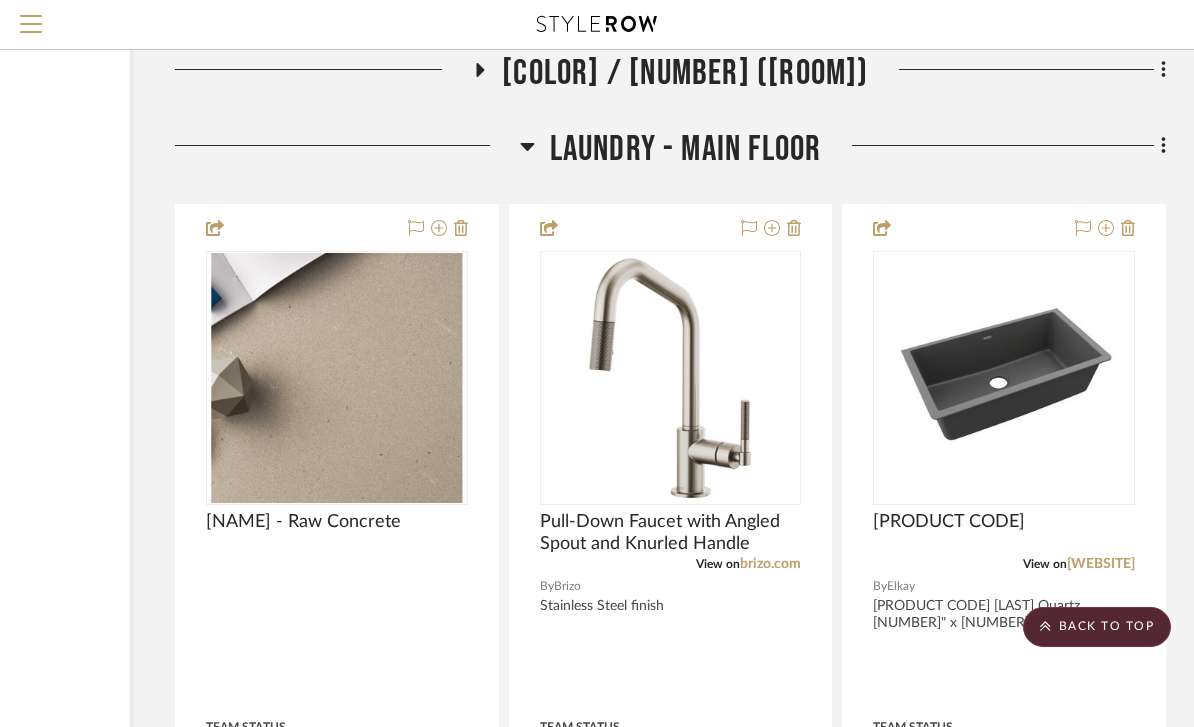 click 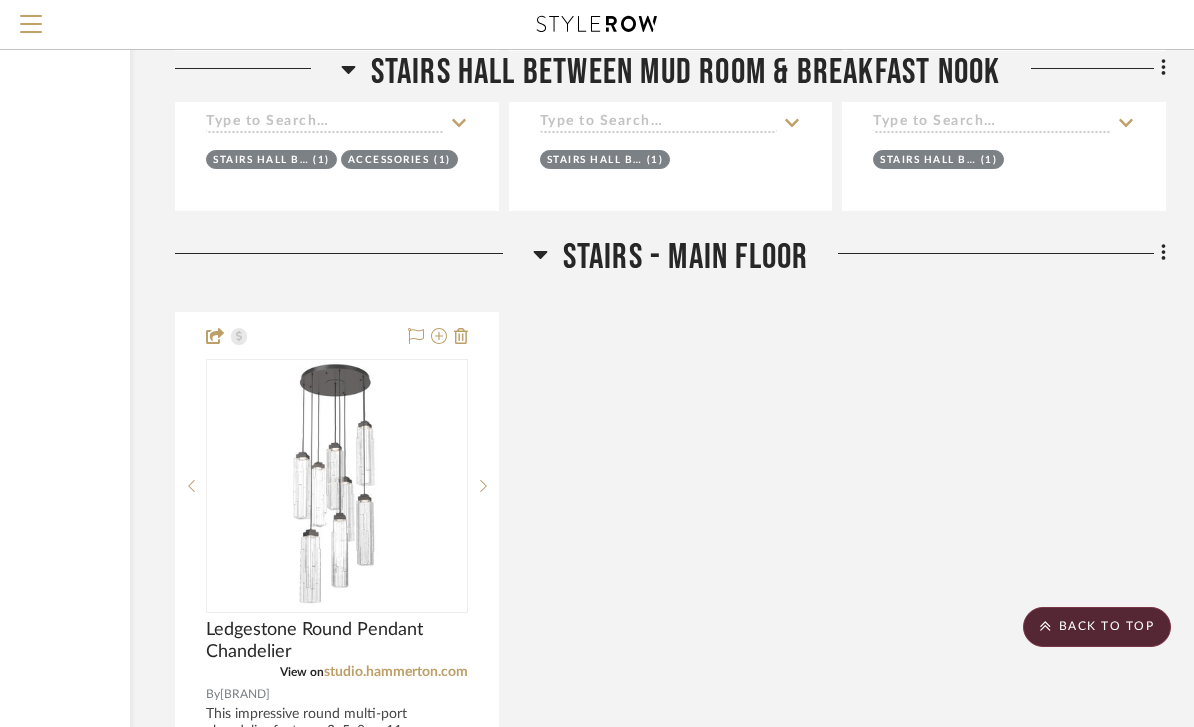 scroll, scrollTop: 22025, scrollLeft: 246, axis: both 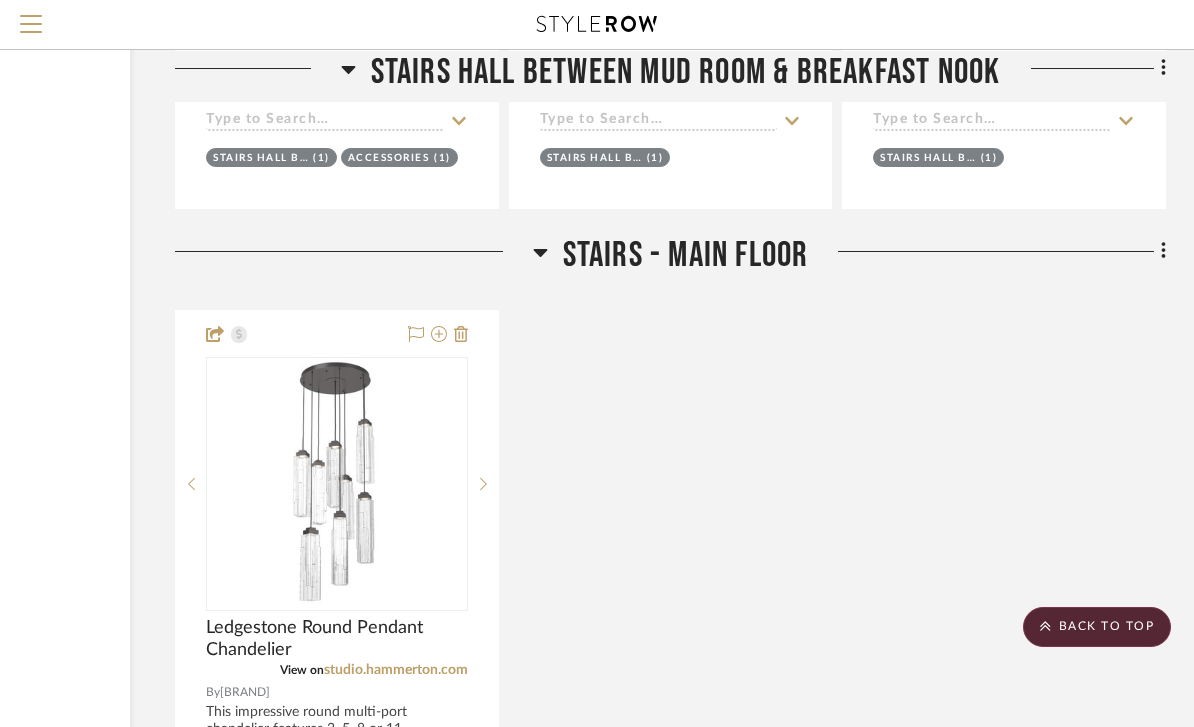 click 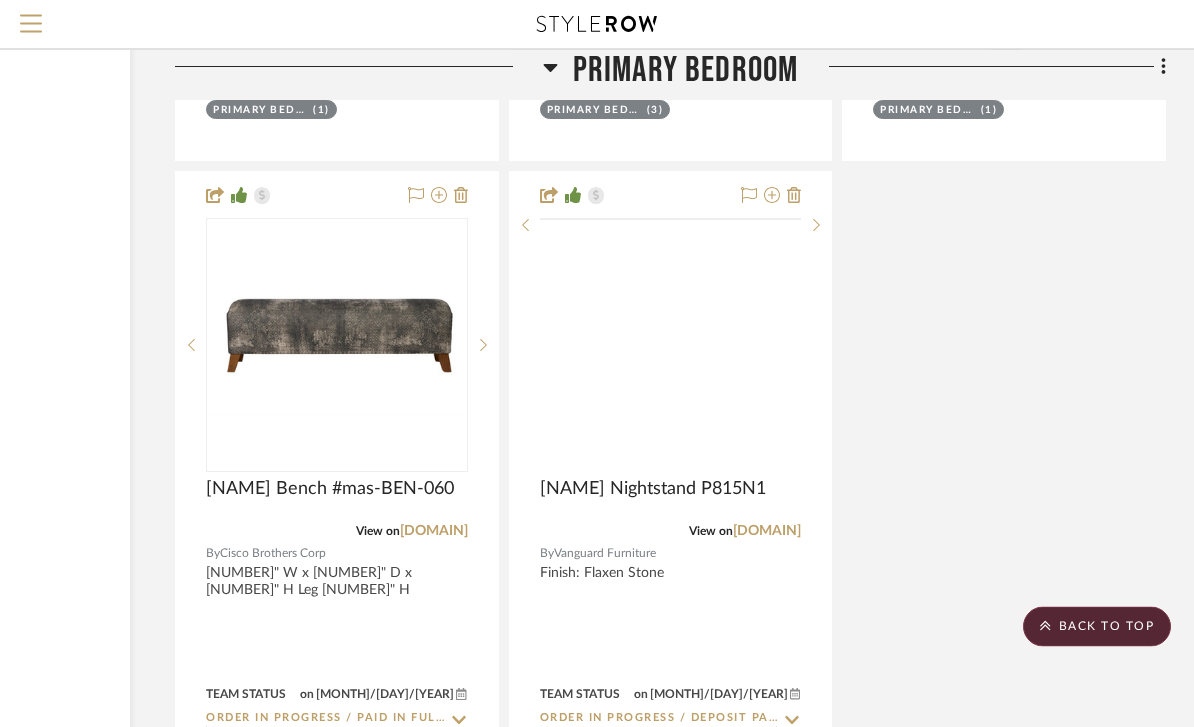 scroll, scrollTop: 25777, scrollLeft: 246, axis: both 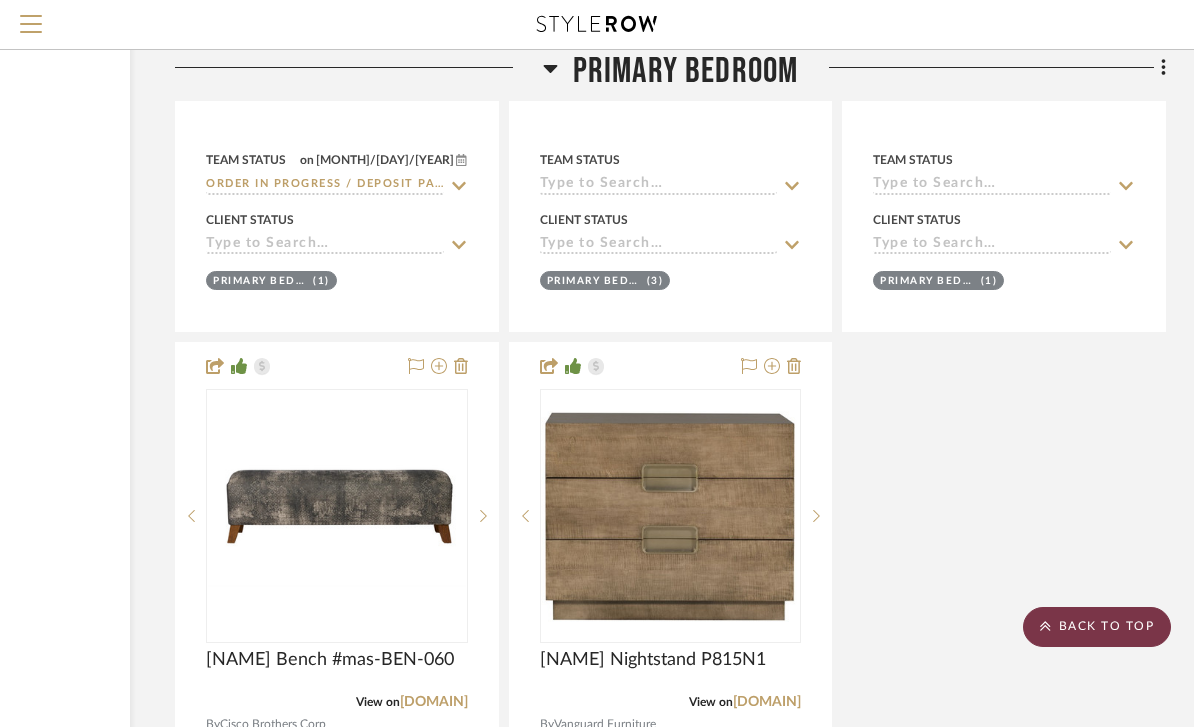 click on "BACK TO TOP" 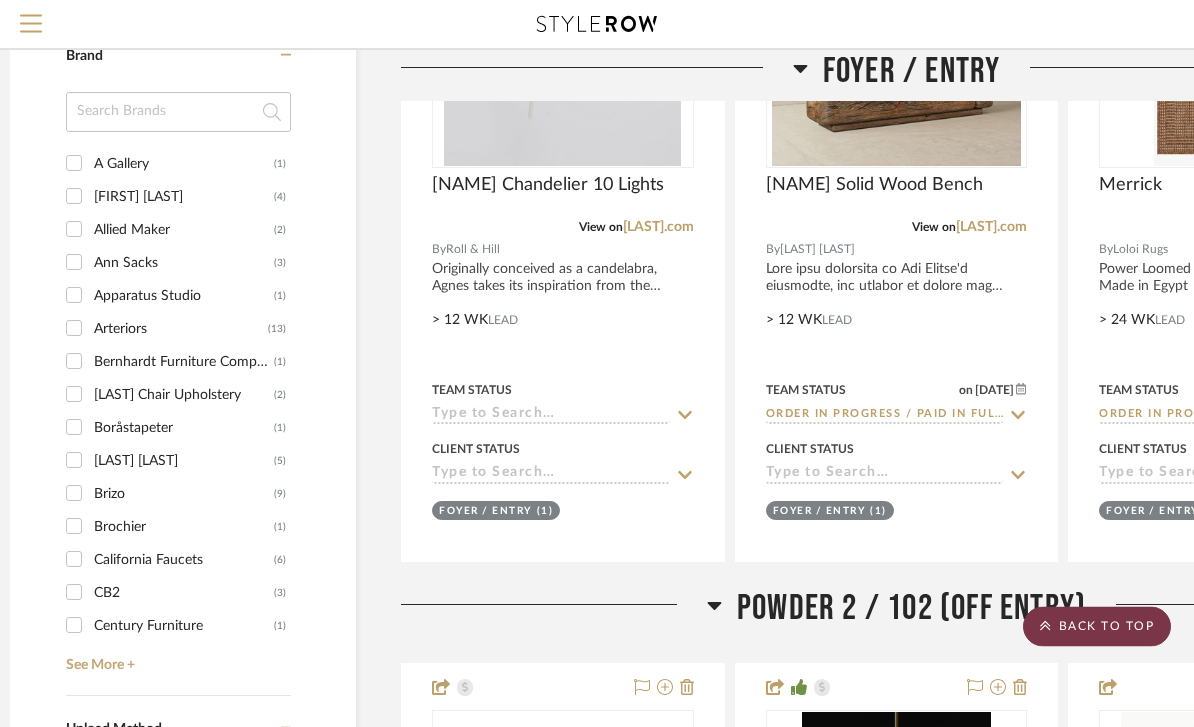 scroll, scrollTop: 0, scrollLeft: 0, axis: both 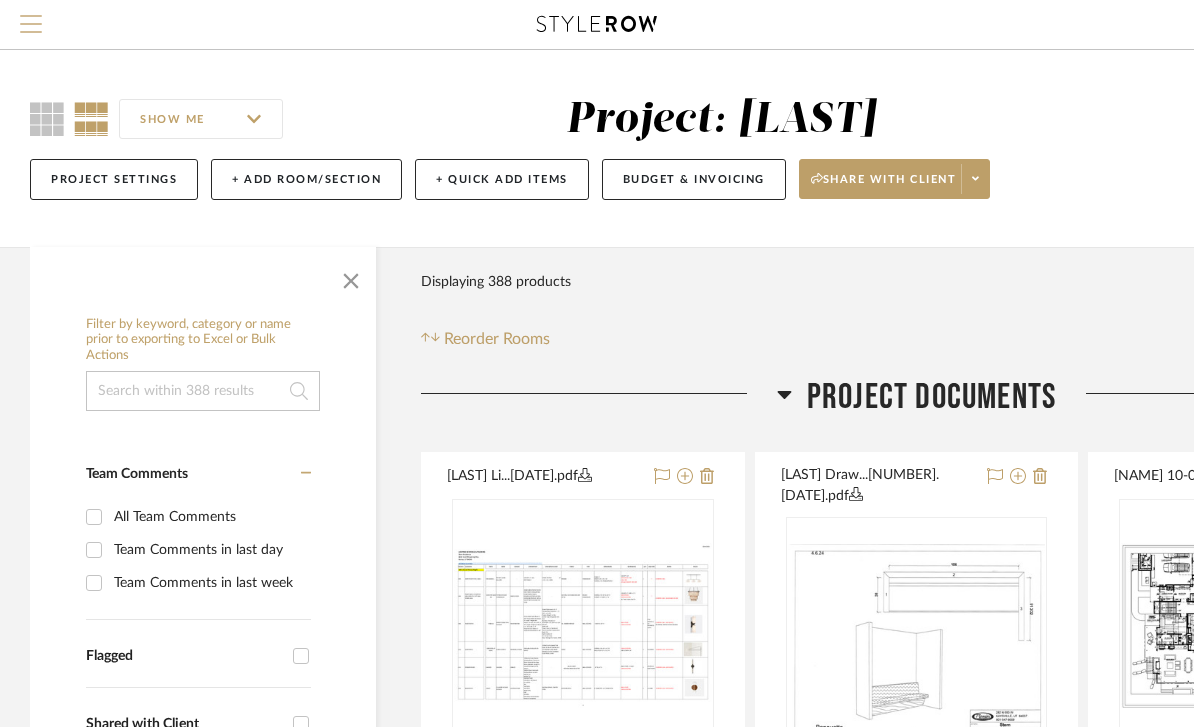 click at bounding box center [31, 16] 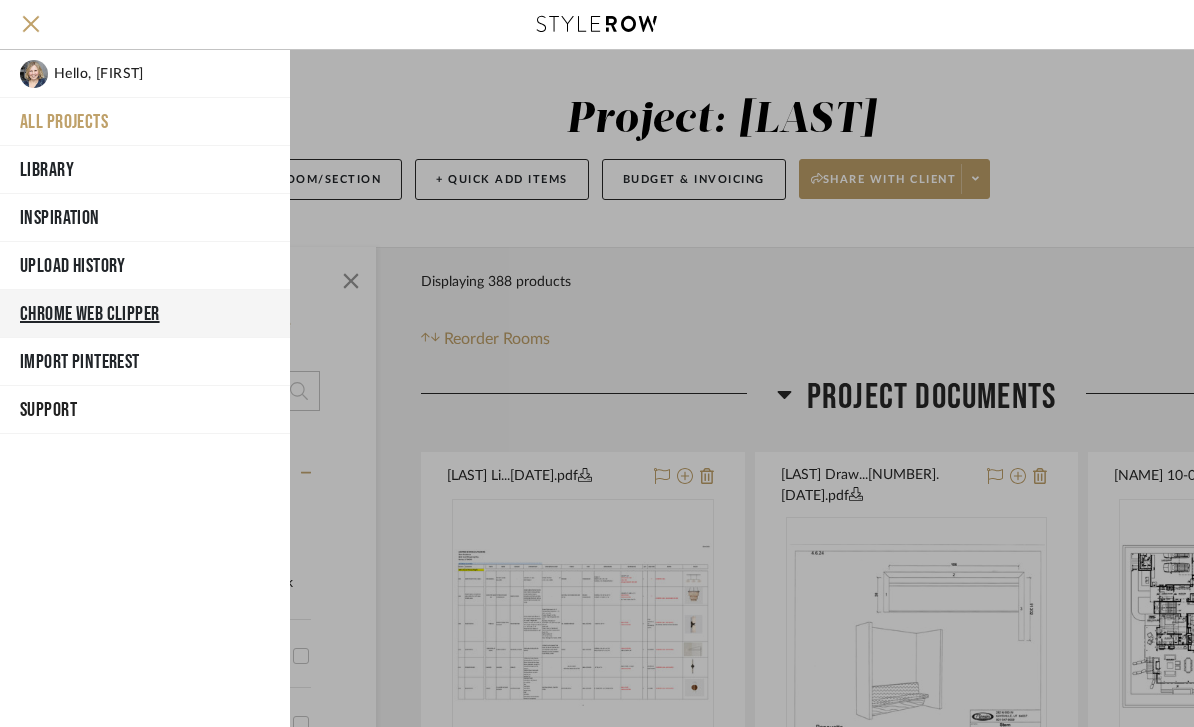 click on "Chrome Web Clipper" at bounding box center (145, 314) 